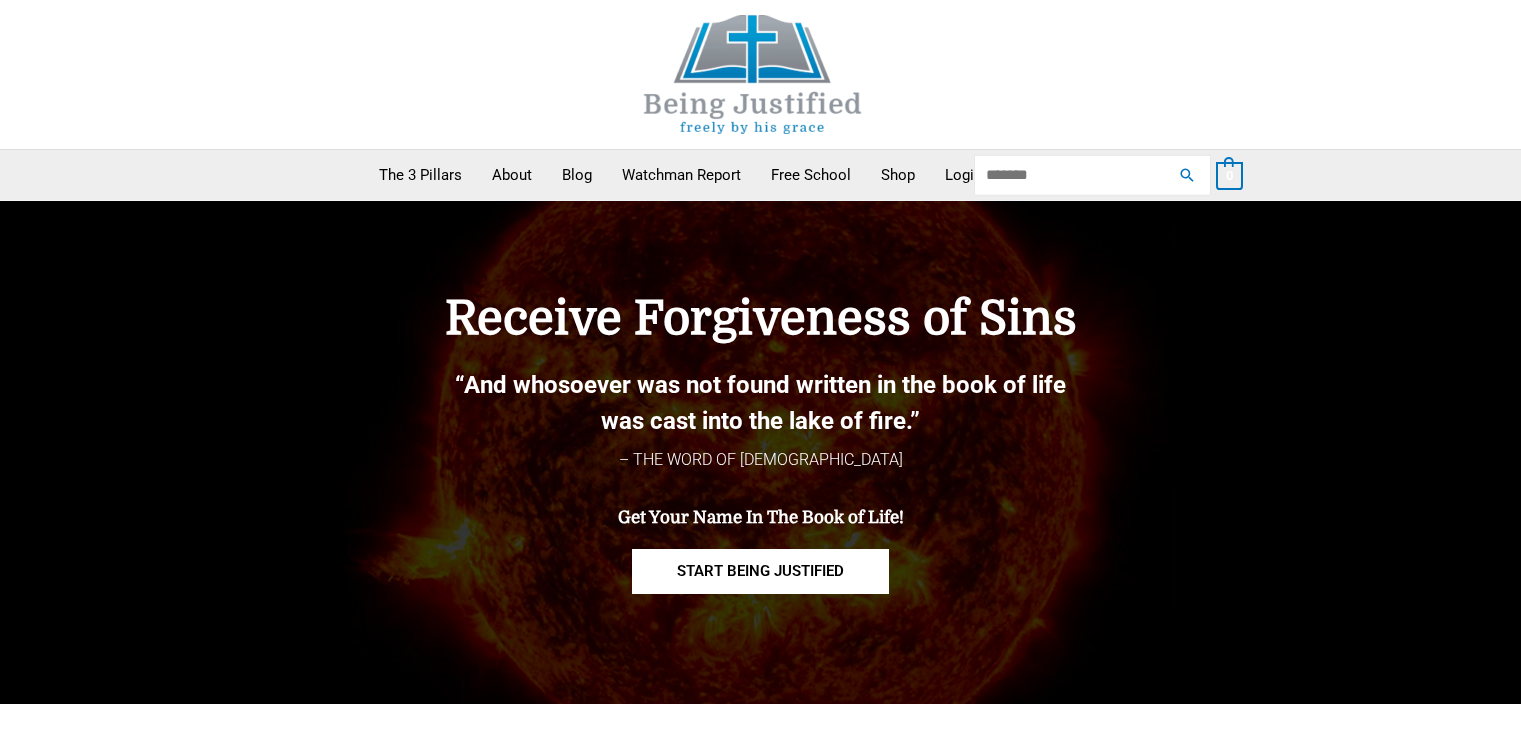 scroll, scrollTop: 0, scrollLeft: 0, axis: both 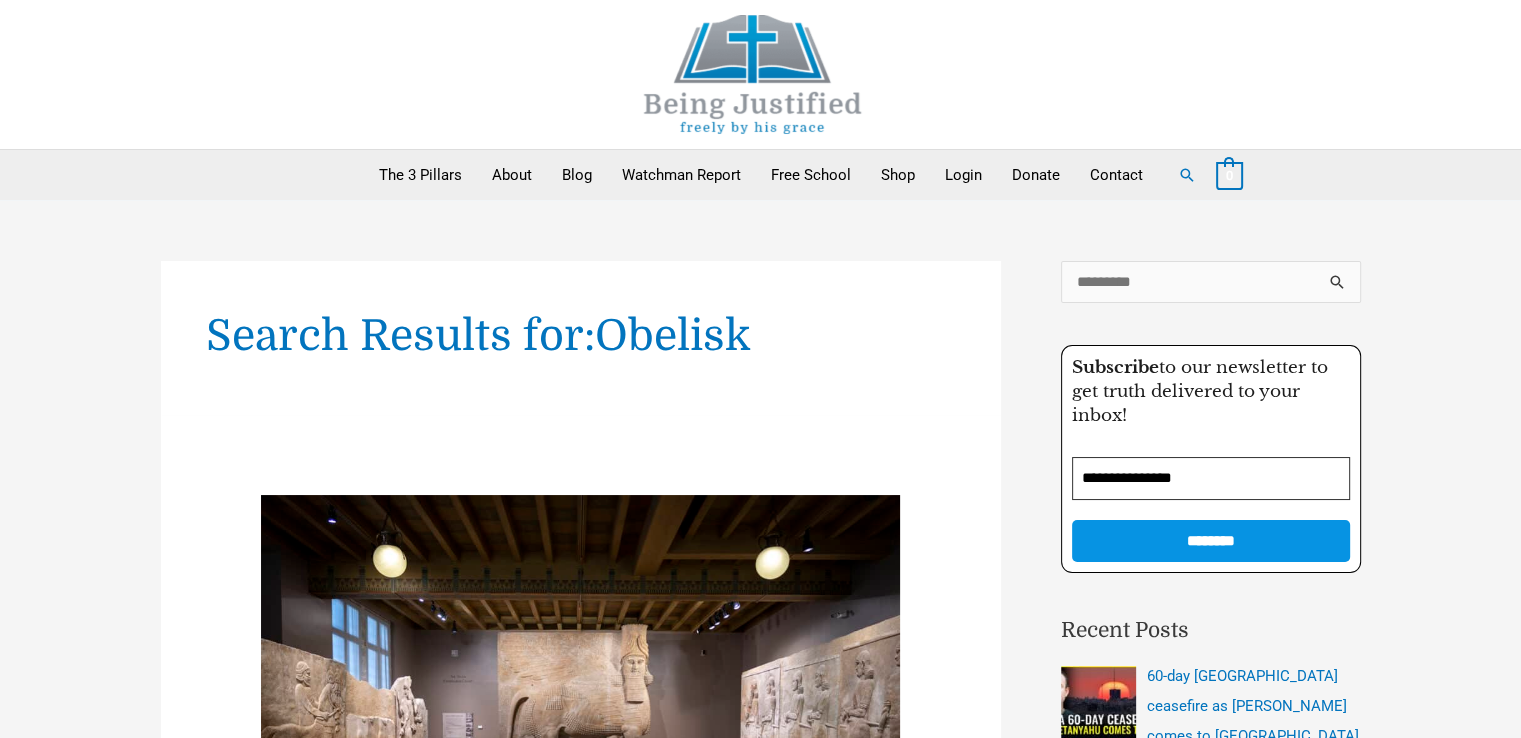 click on "My trip to the Chicago Oriental Institute
November 29, 2022   /  The Evidence Of Things Not Seen  / By
Marco
Here are my photos along with scripture from my visit to the Chicago Oriental Institute which had PLENTY of evidence of things not seen written of in the scripture of […]
My trip to the Chicago Oriental Institute  Read More »" at bounding box center [581, 873] 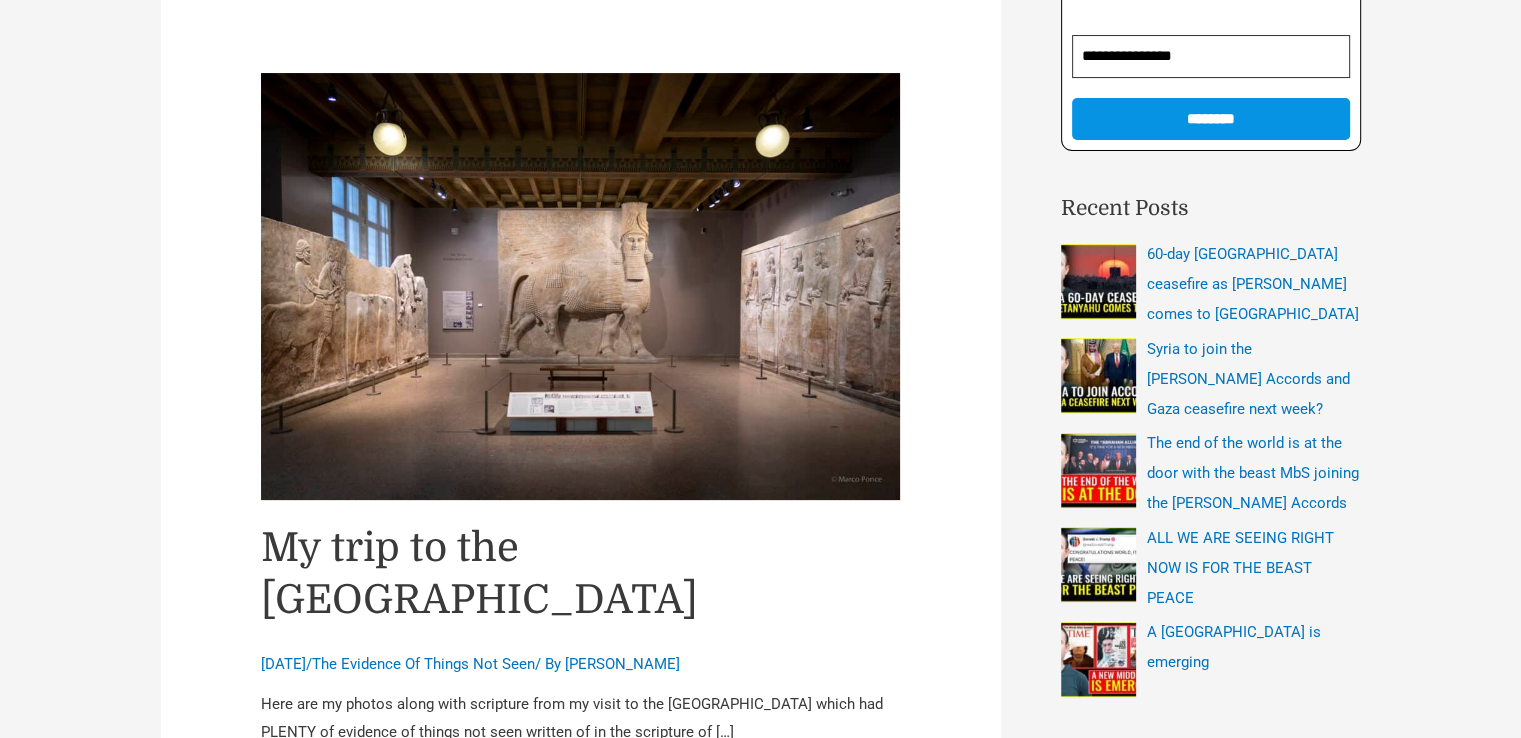 scroll, scrollTop: 600, scrollLeft: 0, axis: vertical 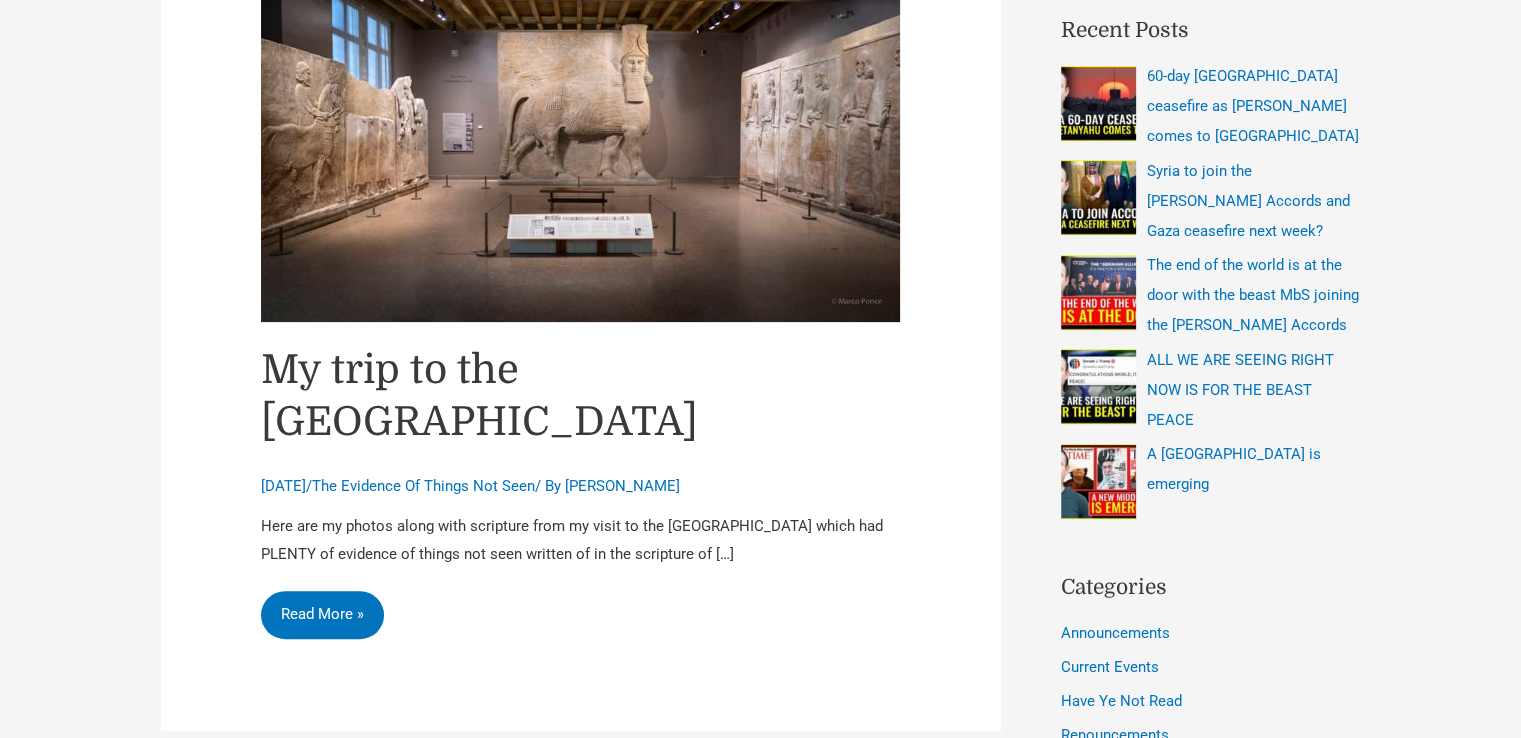 click on "My trip to the Chicago Oriental Institute" at bounding box center [479, 396] 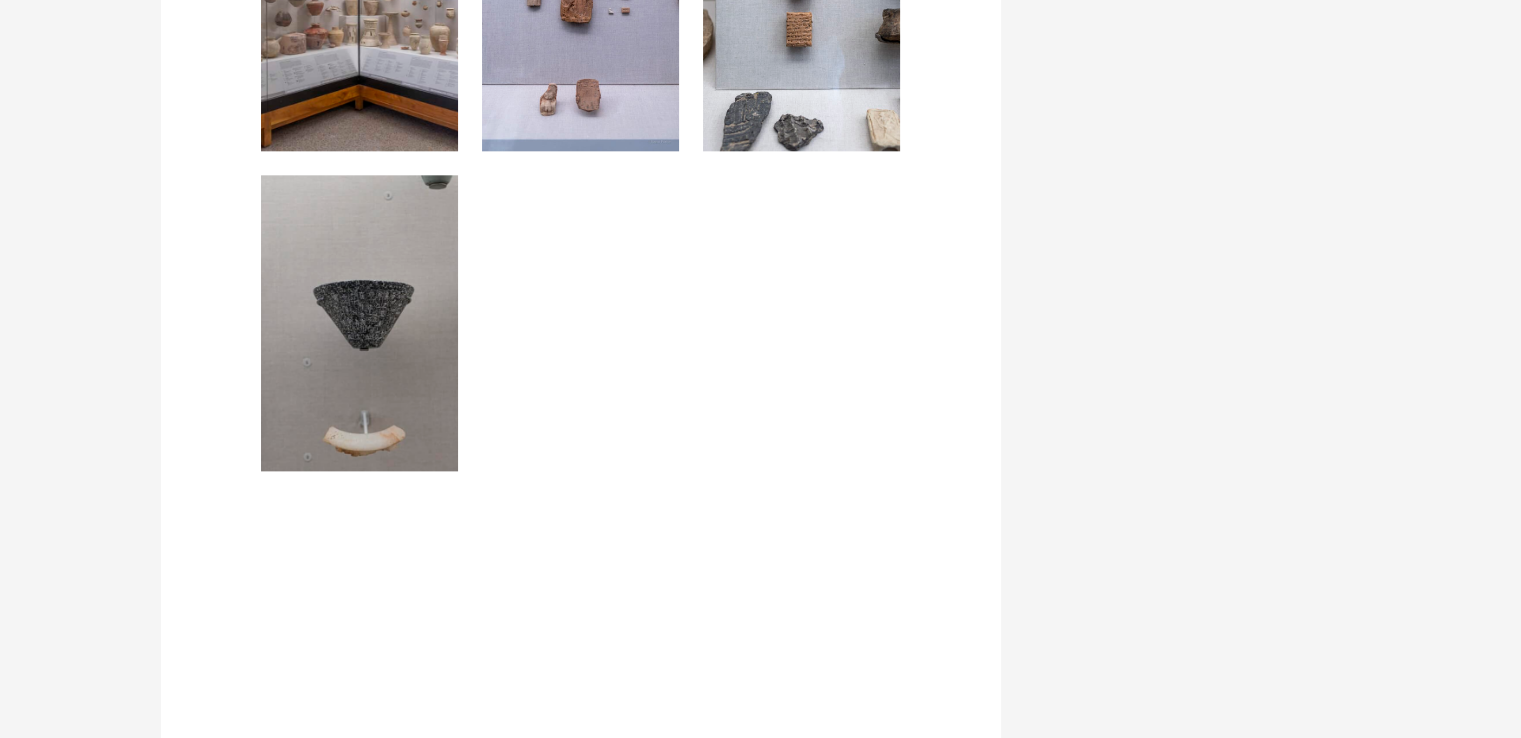 scroll, scrollTop: 2636, scrollLeft: 0, axis: vertical 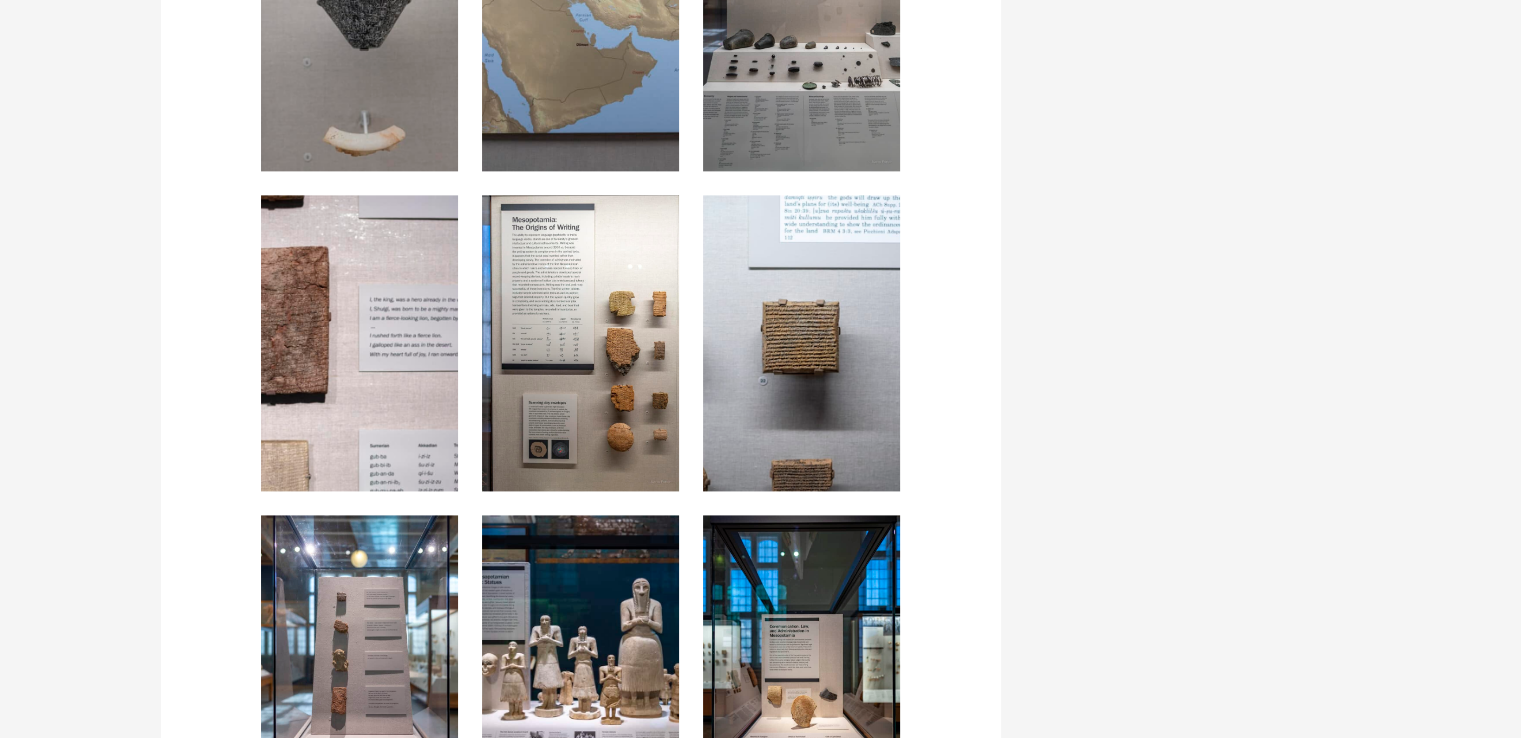 click at bounding box center [580, 343] 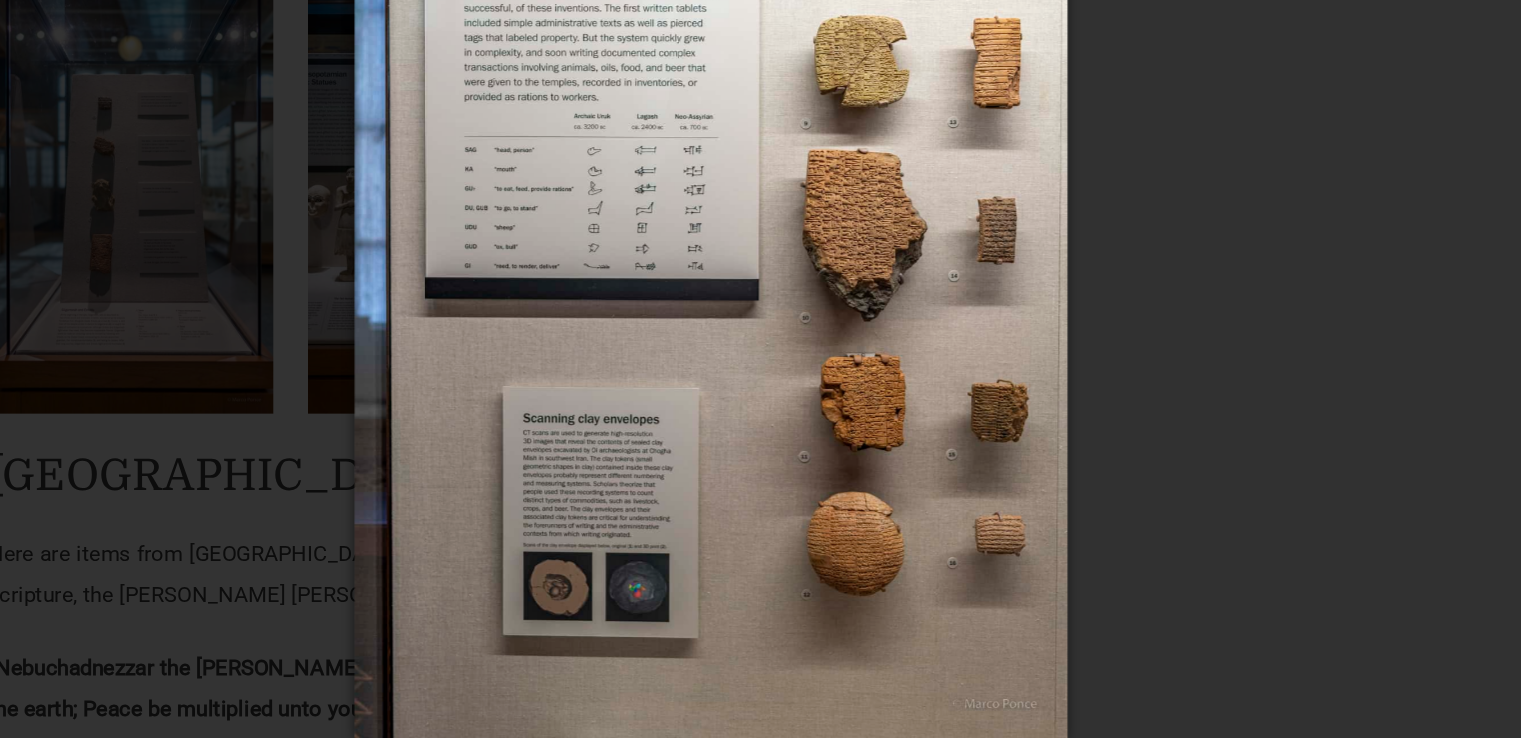 scroll, scrollTop: 2934, scrollLeft: 0, axis: vertical 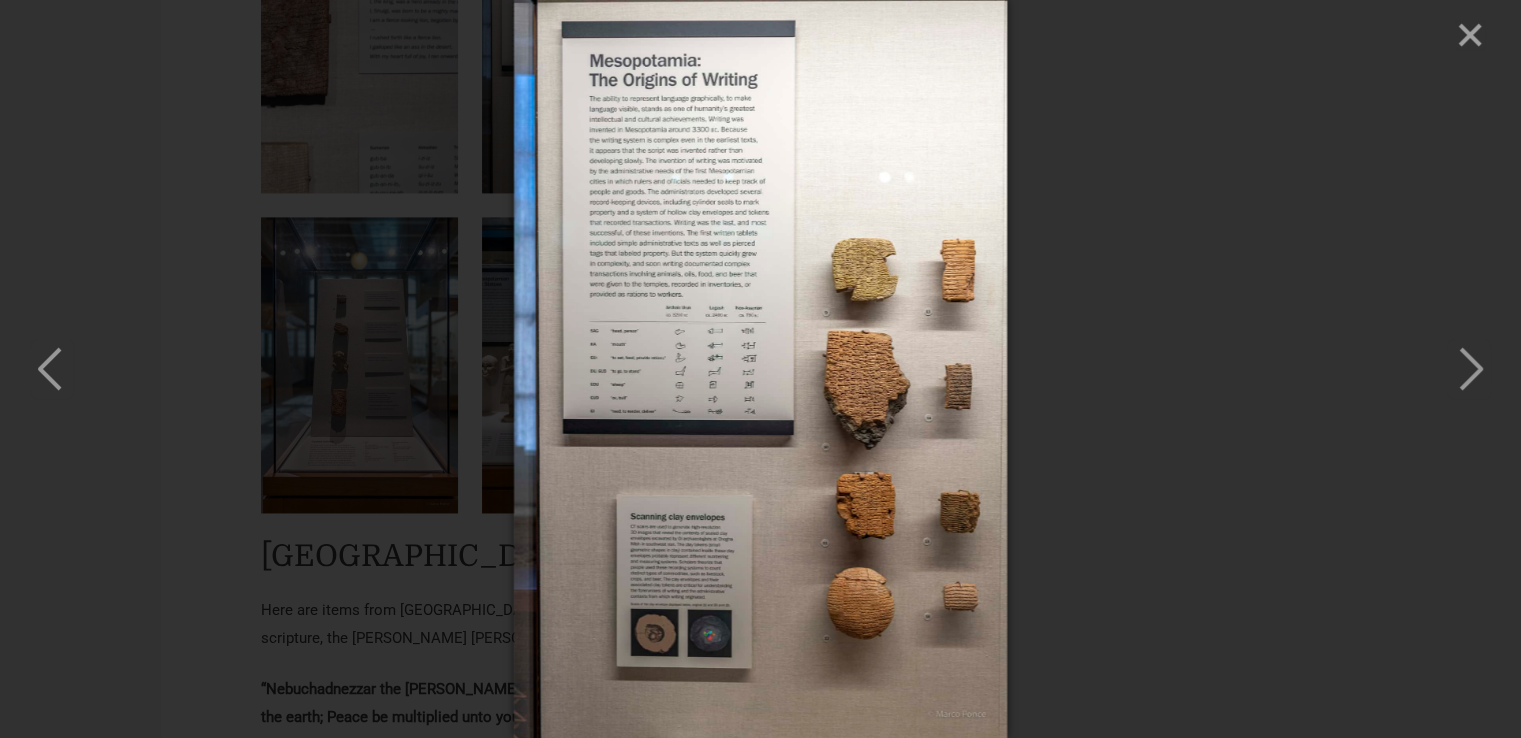 click at bounding box center [760, 369] 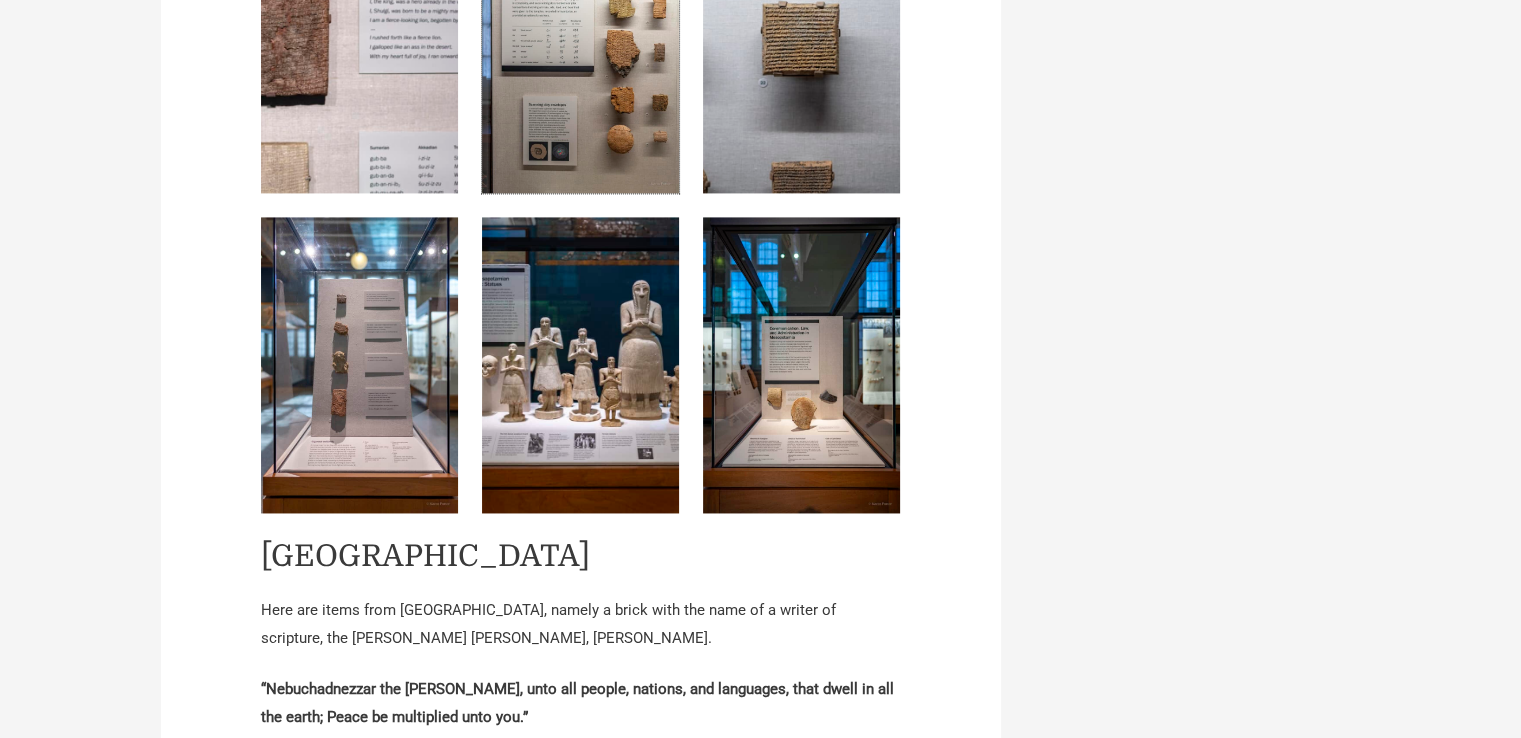 scroll, scrollTop: 2775, scrollLeft: 0, axis: vertical 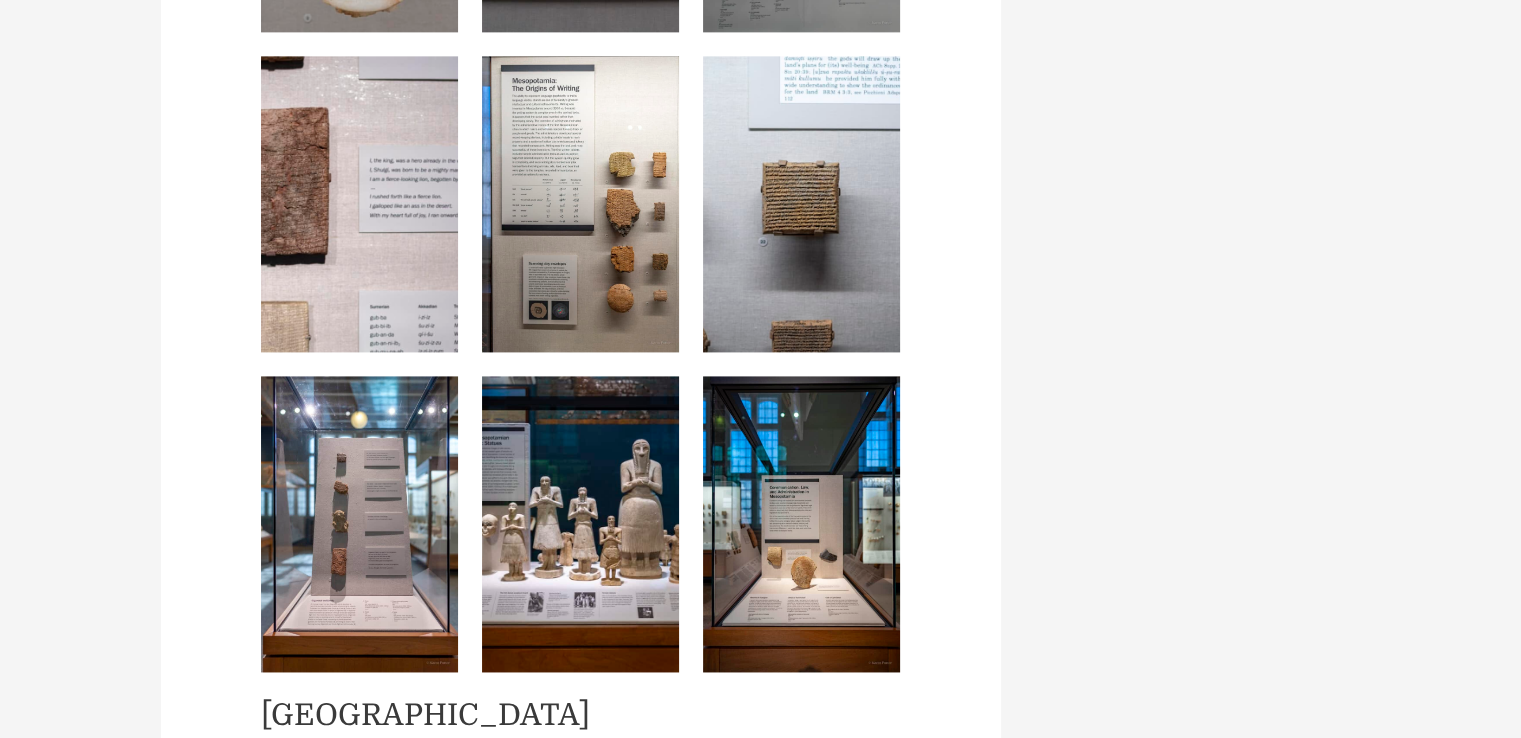 click at bounding box center (801, 524) 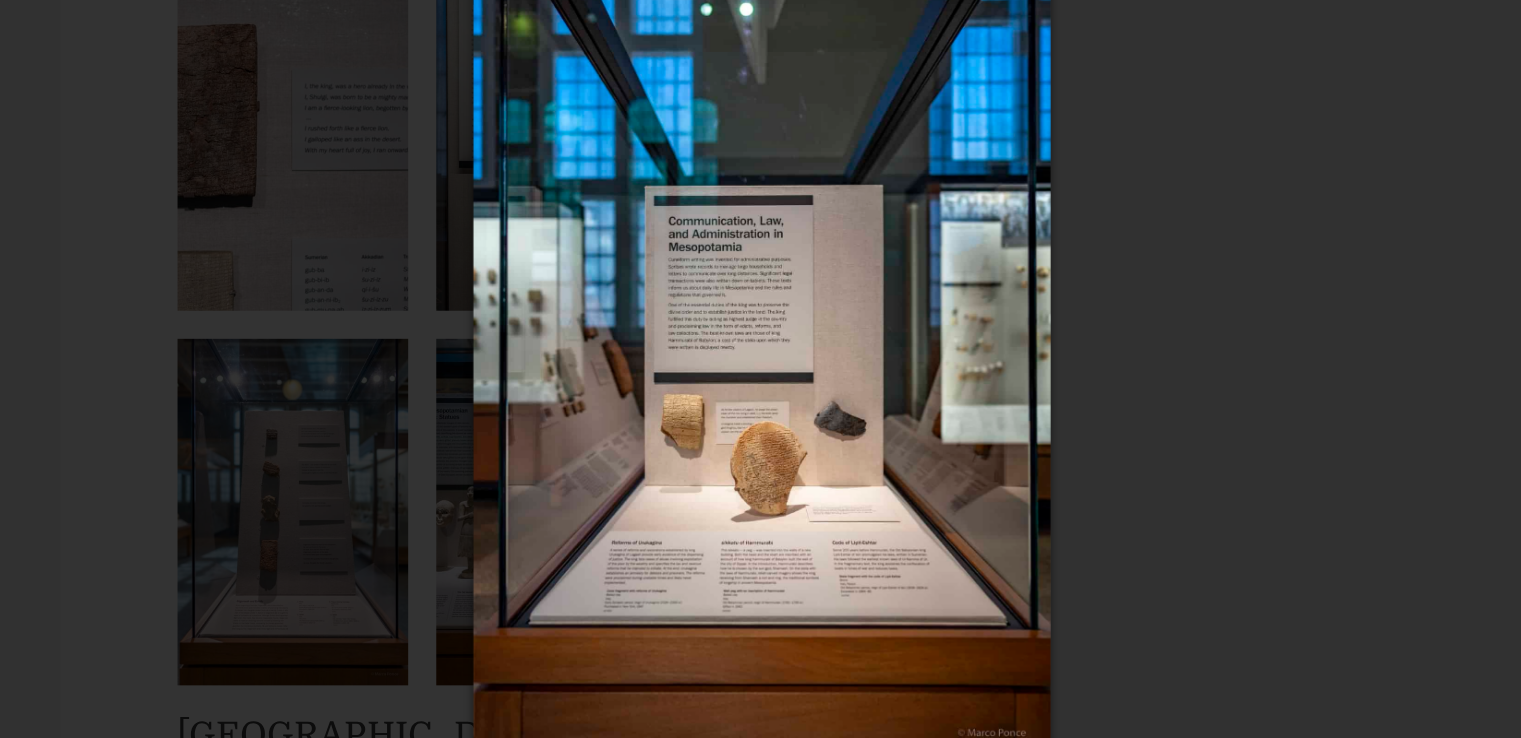 scroll, scrollTop: 2774, scrollLeft: 0, axis: vertical 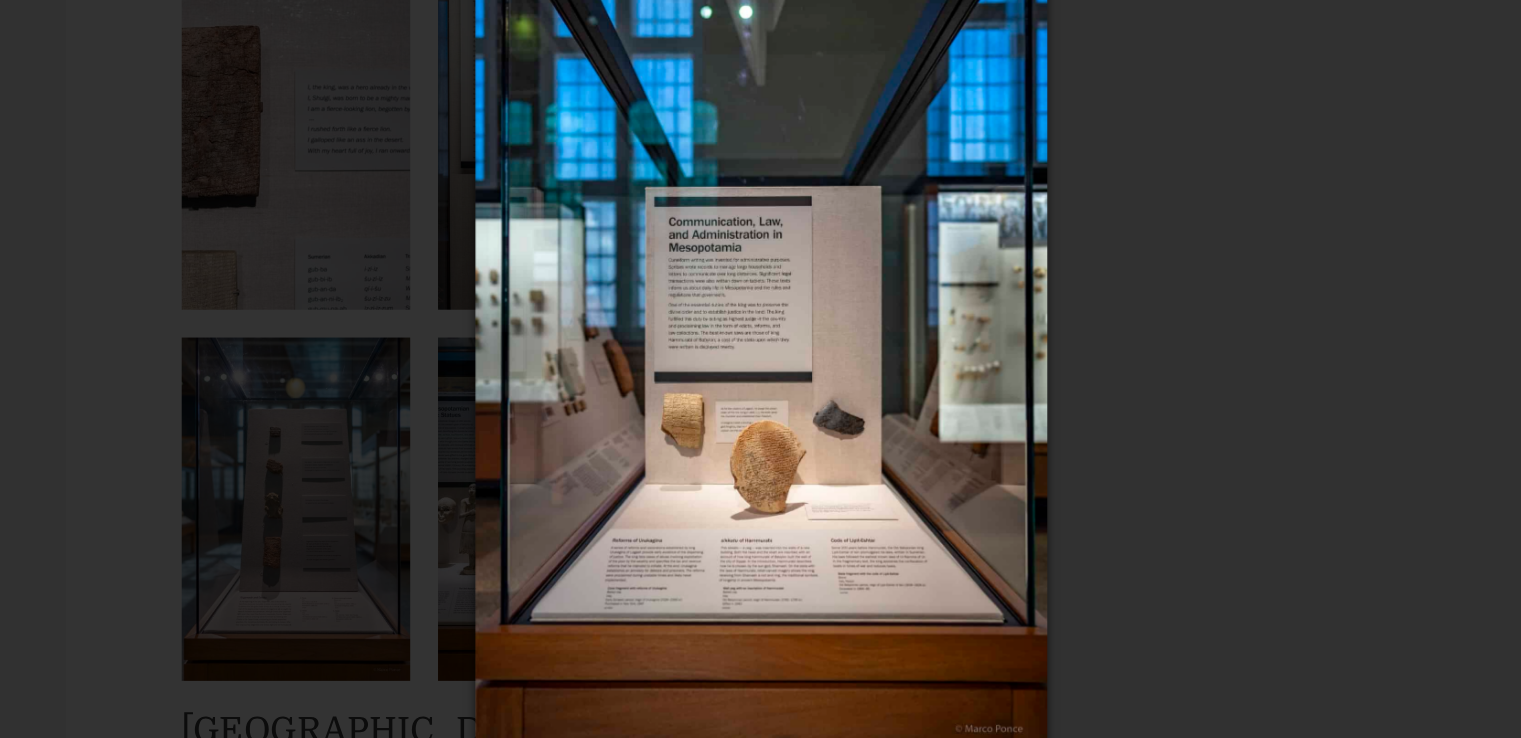 click at bounding box center [760, 369] 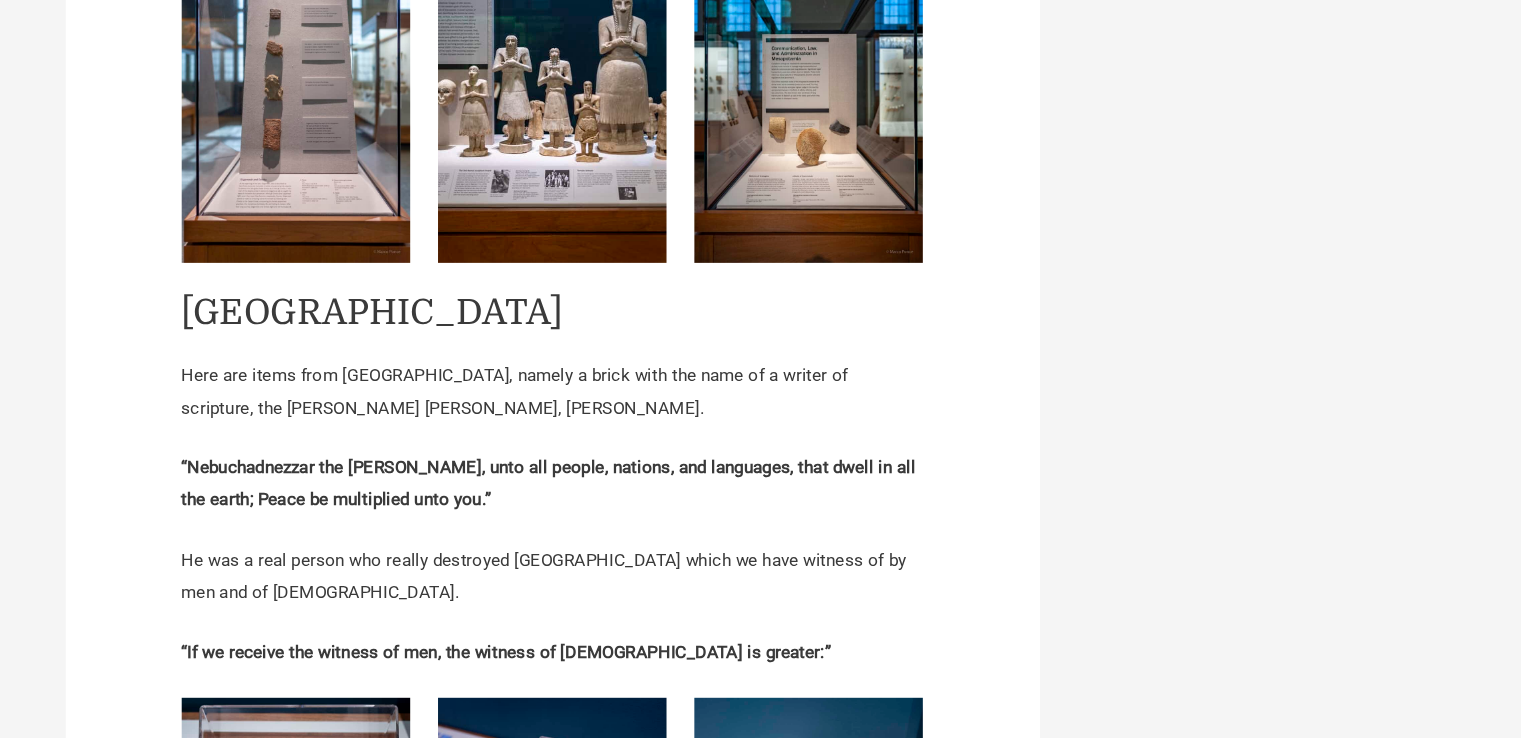 scroll, scrollTop: 3189, scrollLeft: 0, axis: vertical 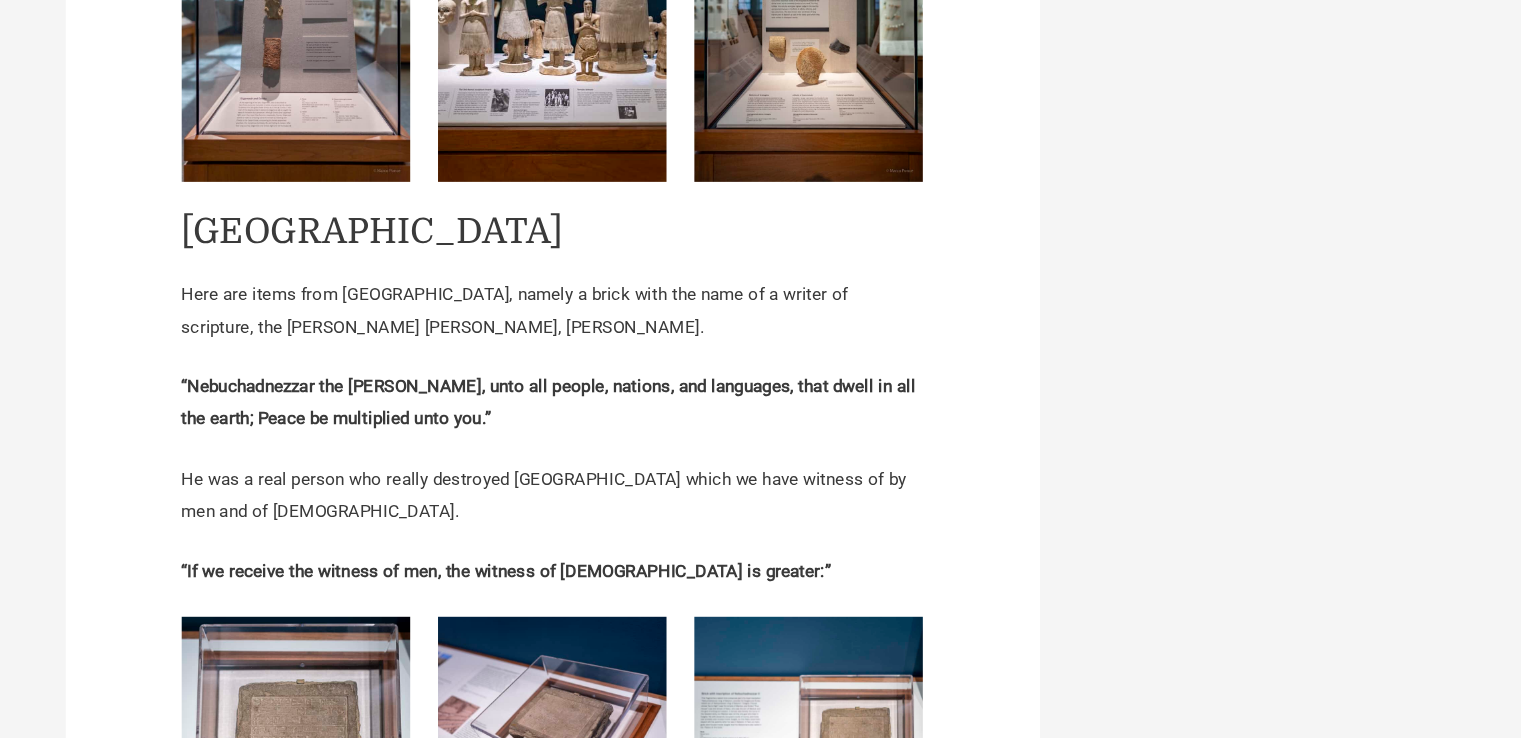 click on "My trip to the [GEOGRAPHIC_DATA]  [DATE]   /  The Evidence Of Things Not Seen  / By
[PERSON_NAME]
Let’s begin with a timeline of the collection and map of the [GEOGRAPHIC_DATA] in the [GEOGRAPHIC_DATA]." at bounding box center [581, 6815] 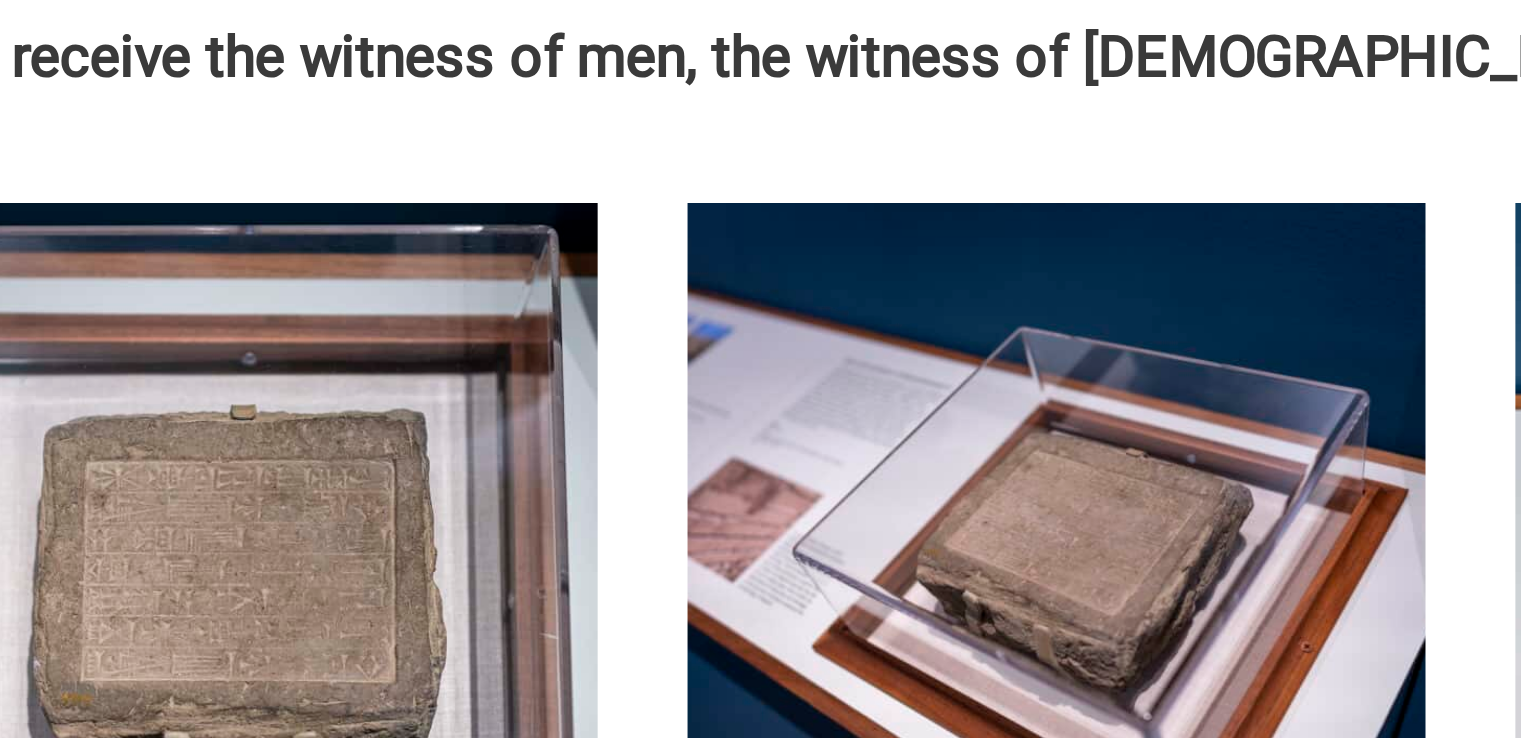 scroll, scrollTop: 3295, scrollLeft: 0, axis: vertical 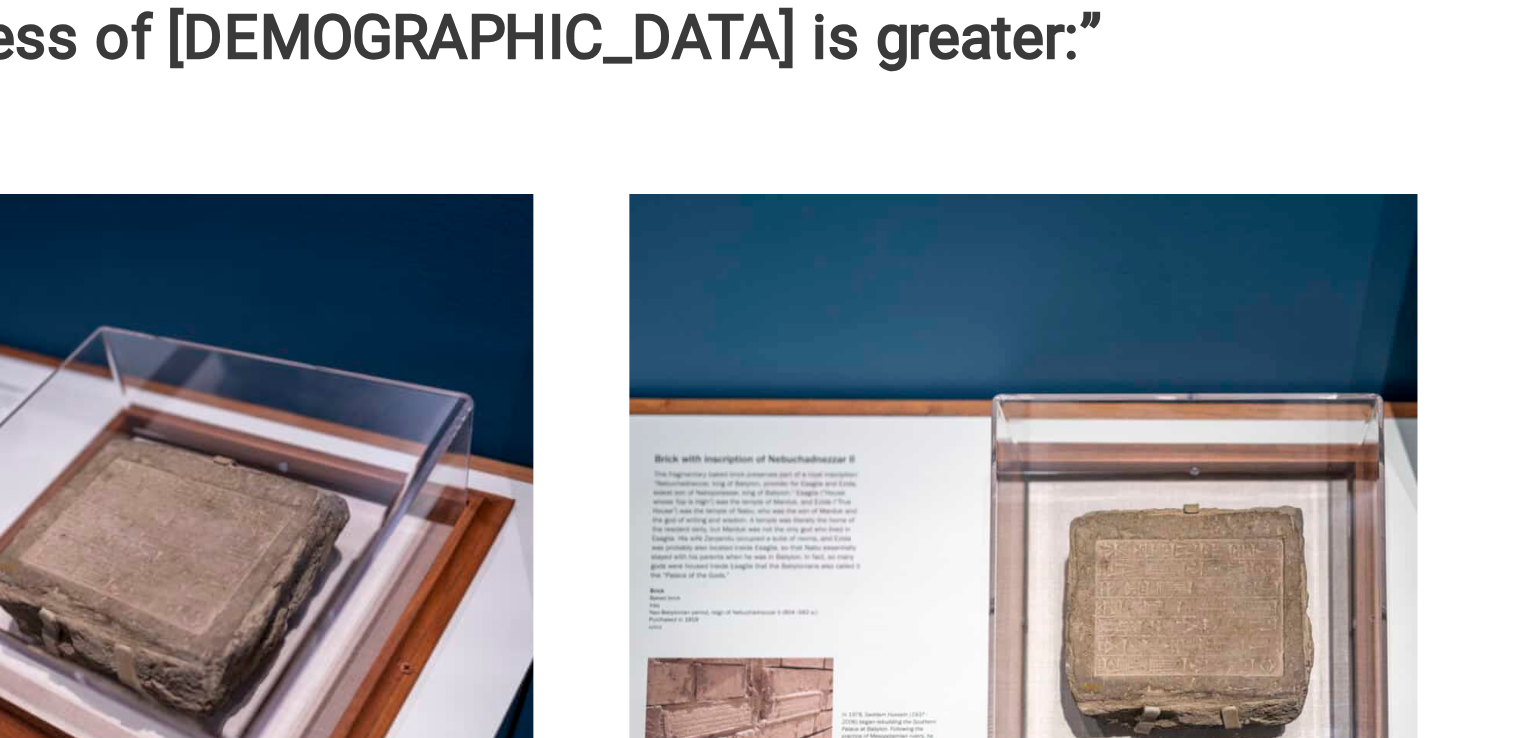 click at bounding box center [801, 625] 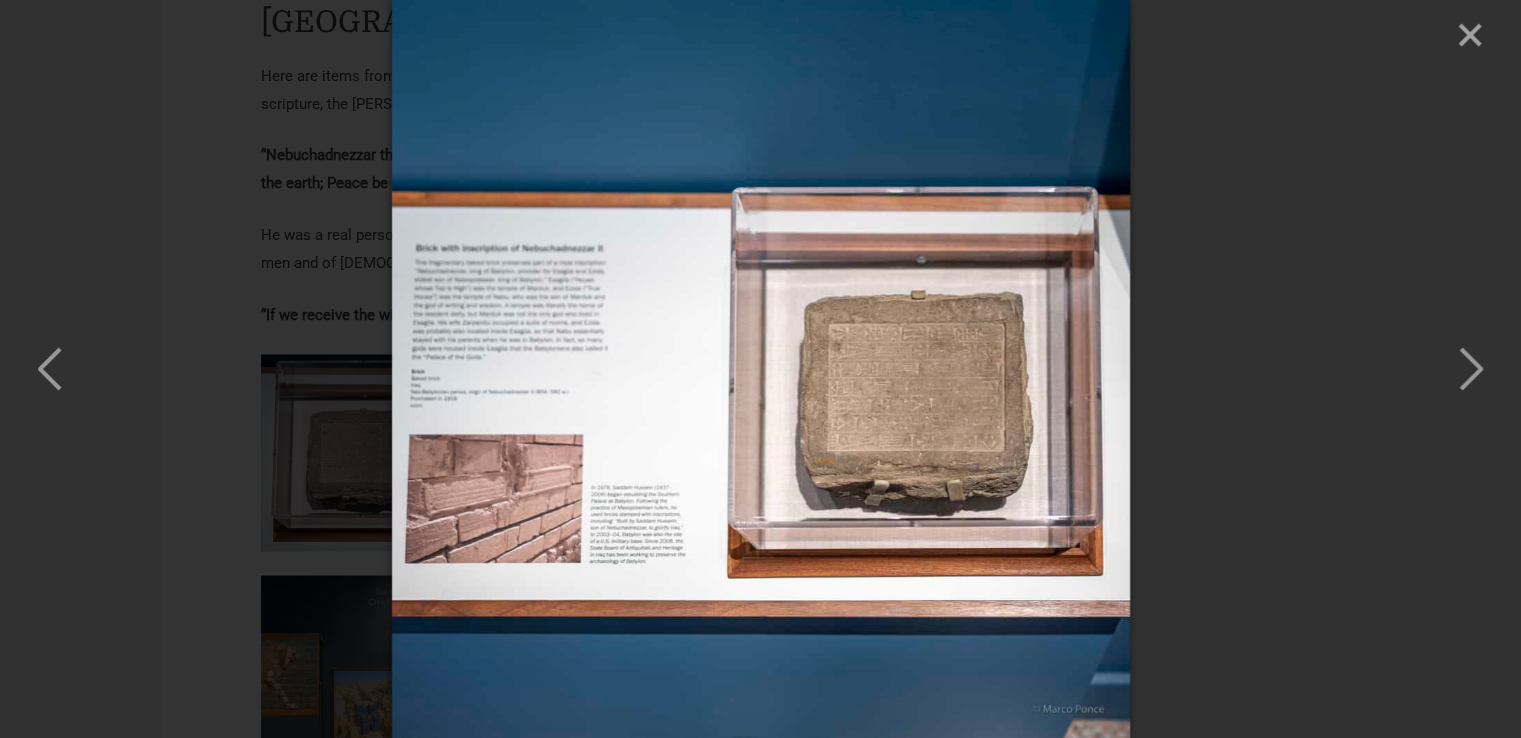 scroll, scrollTop: 3492, scrollLeft: 0, axis: vertical 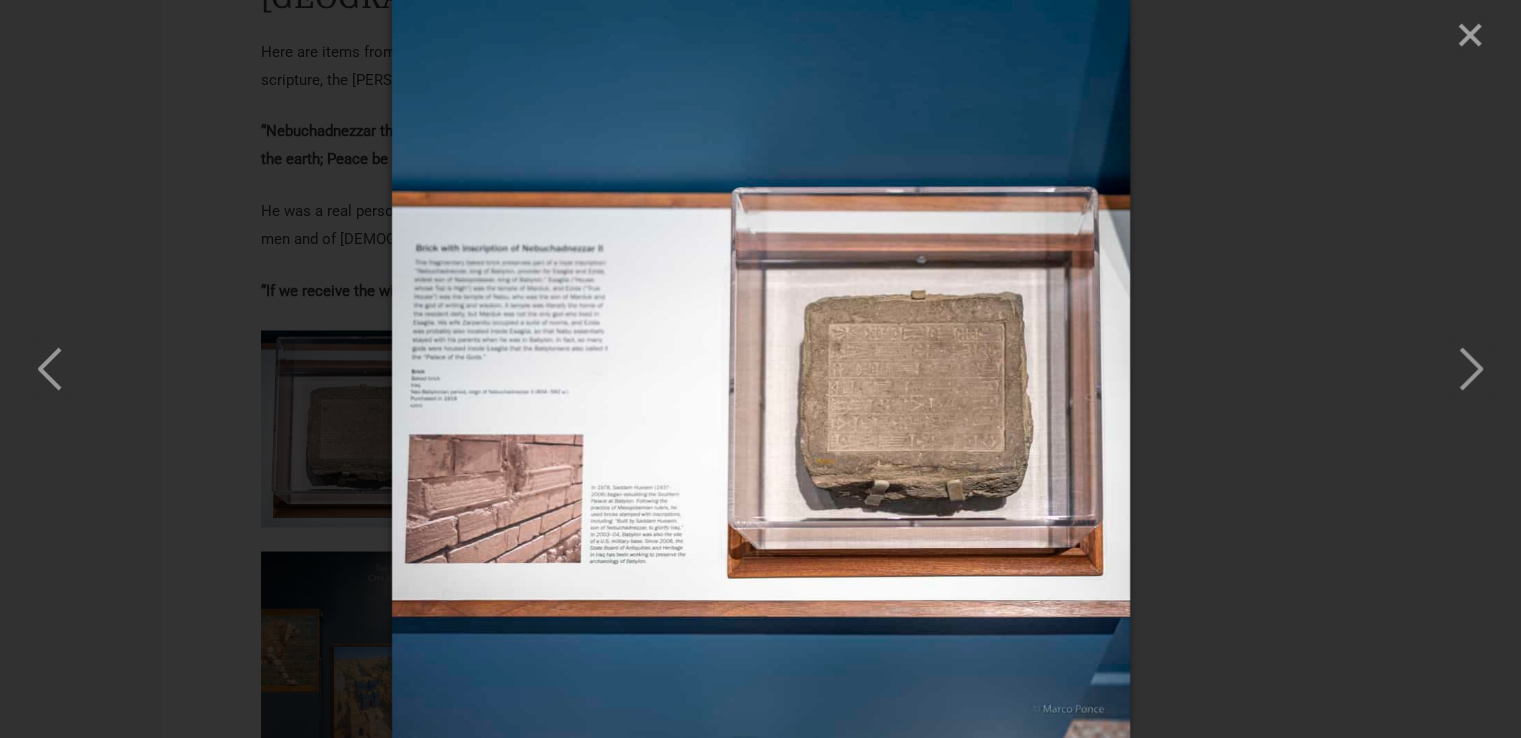 click at bounding box center [760, 369] 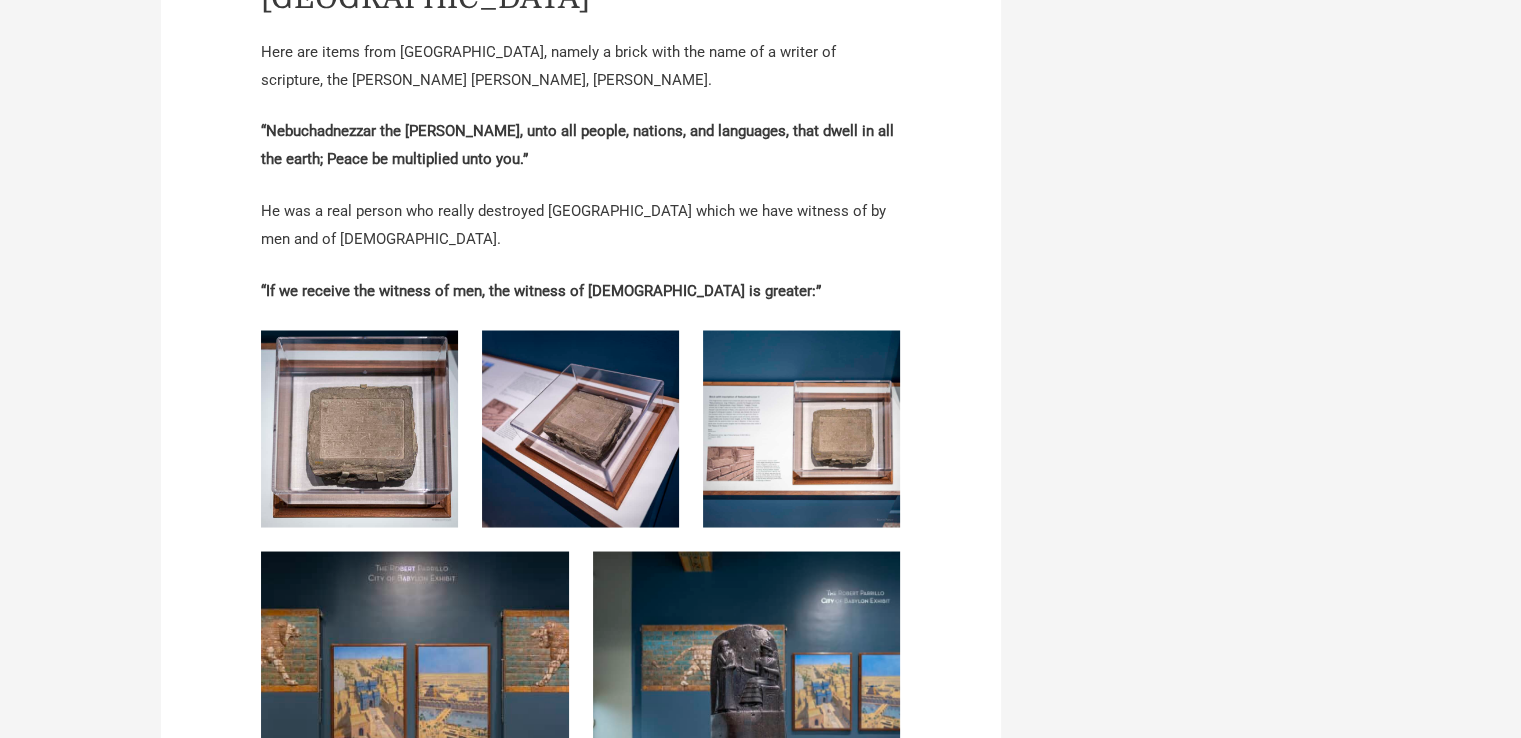 scroll, scrollTop: 3892, scrollLeft: 0, axis: vertical 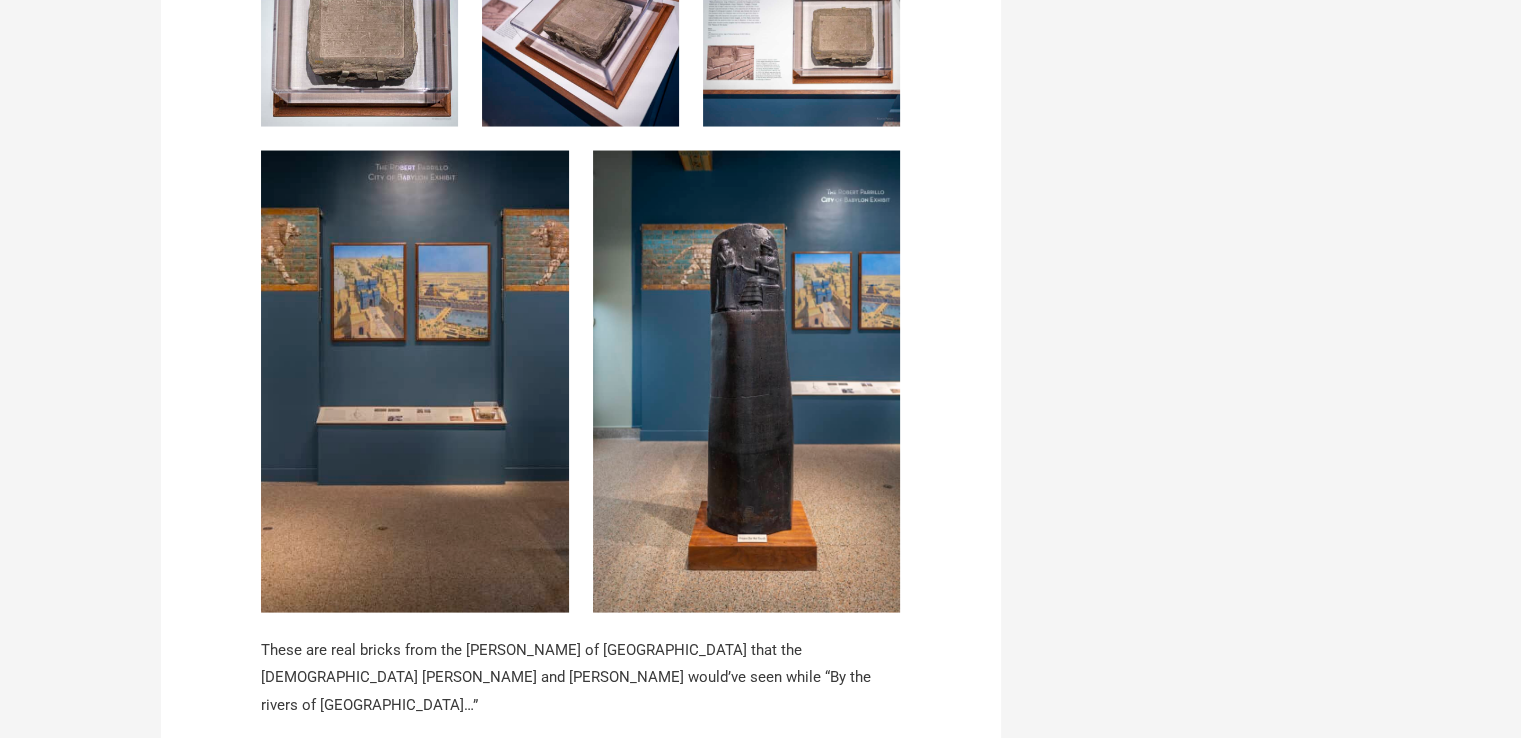 click at bounding box center (415, 382) 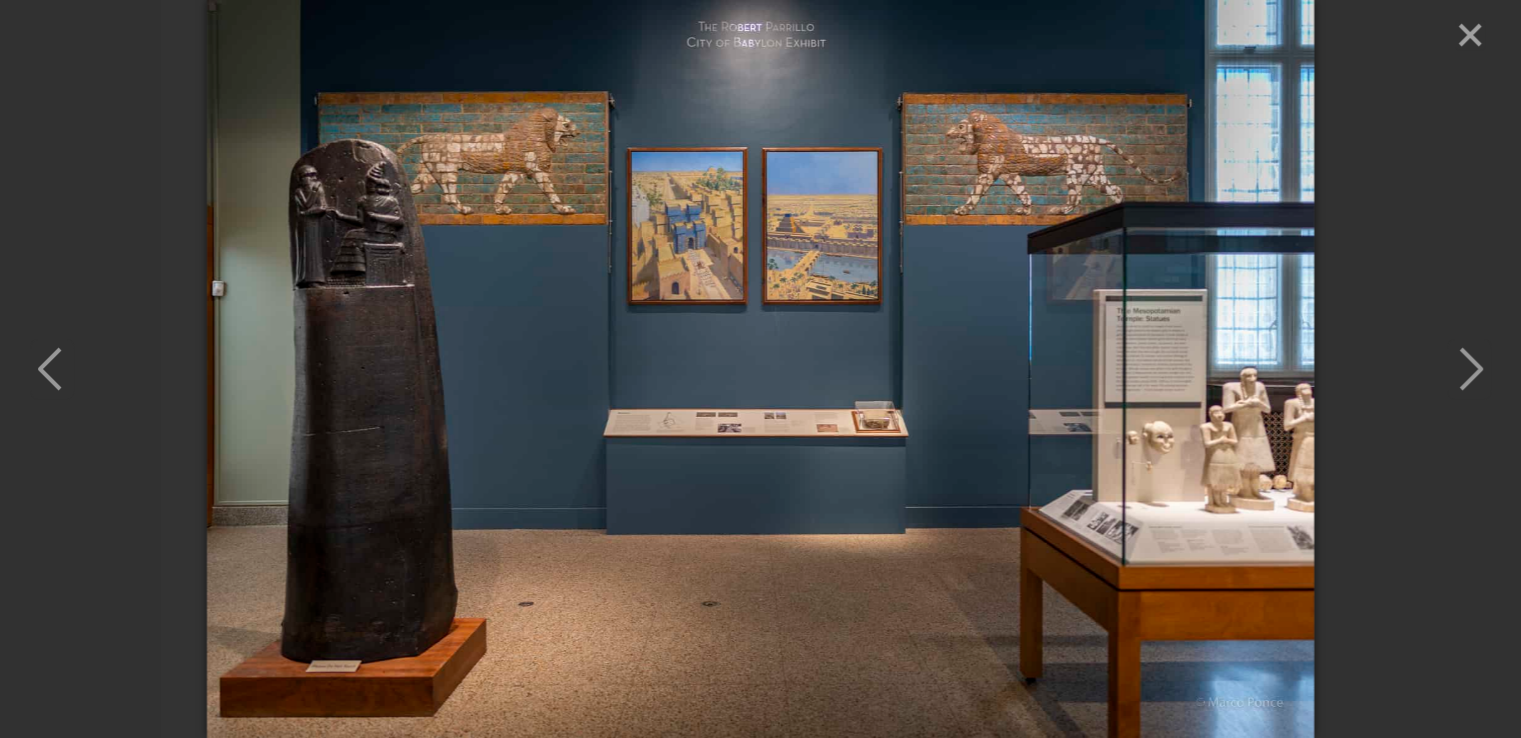 click at bounding box center (760, 369) 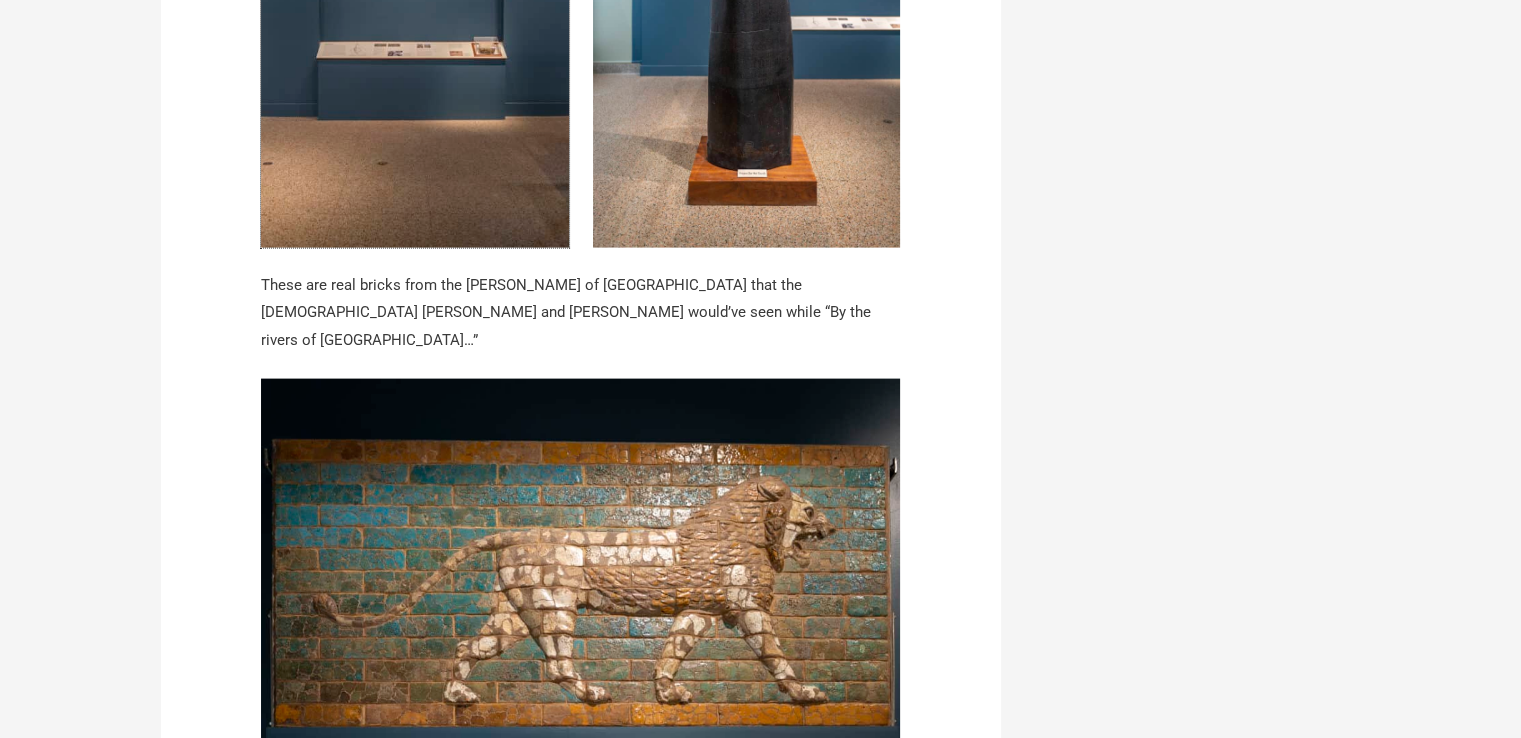 scroll, scrollTop: 4292, scrollLeft: 0, axis: vertical 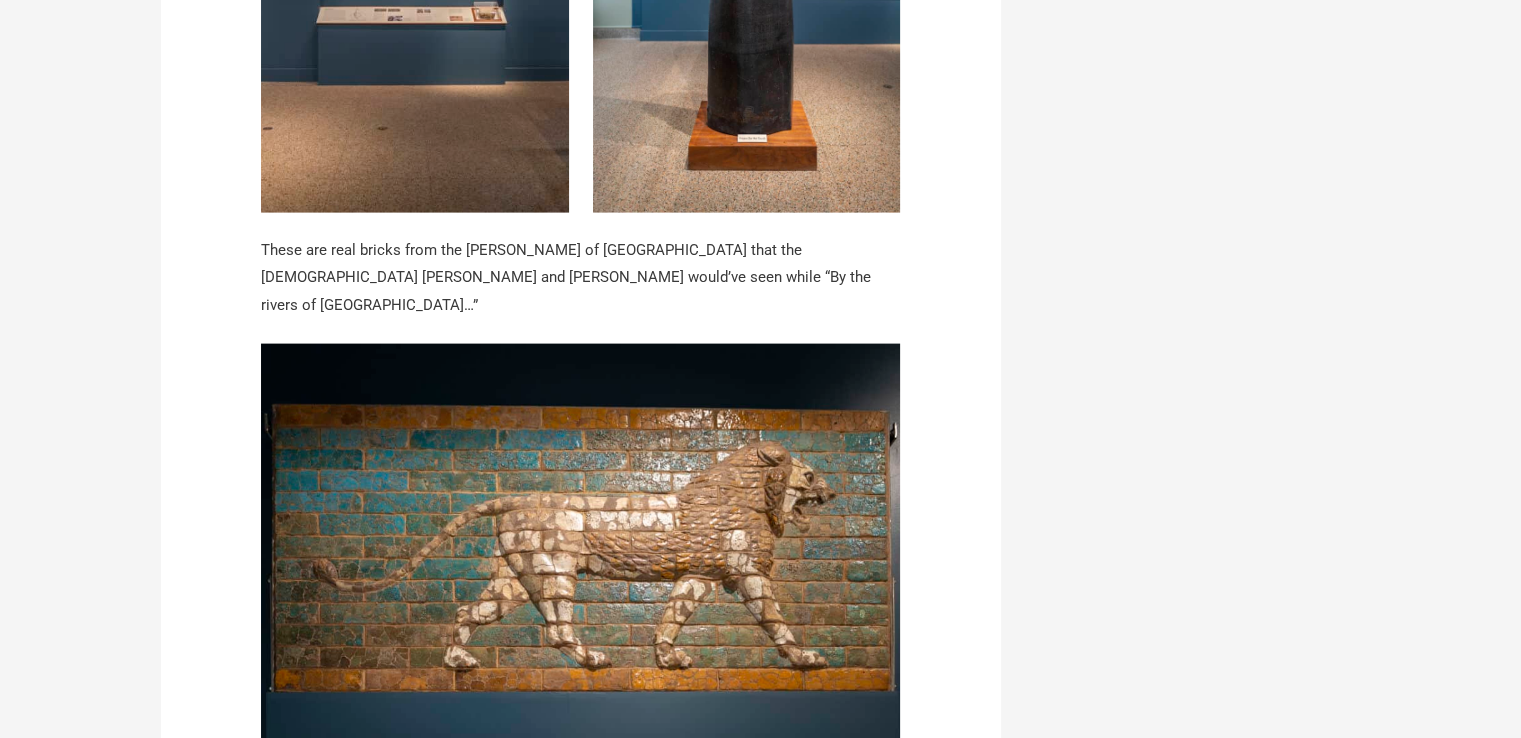 click at bounding box center [581, 557] 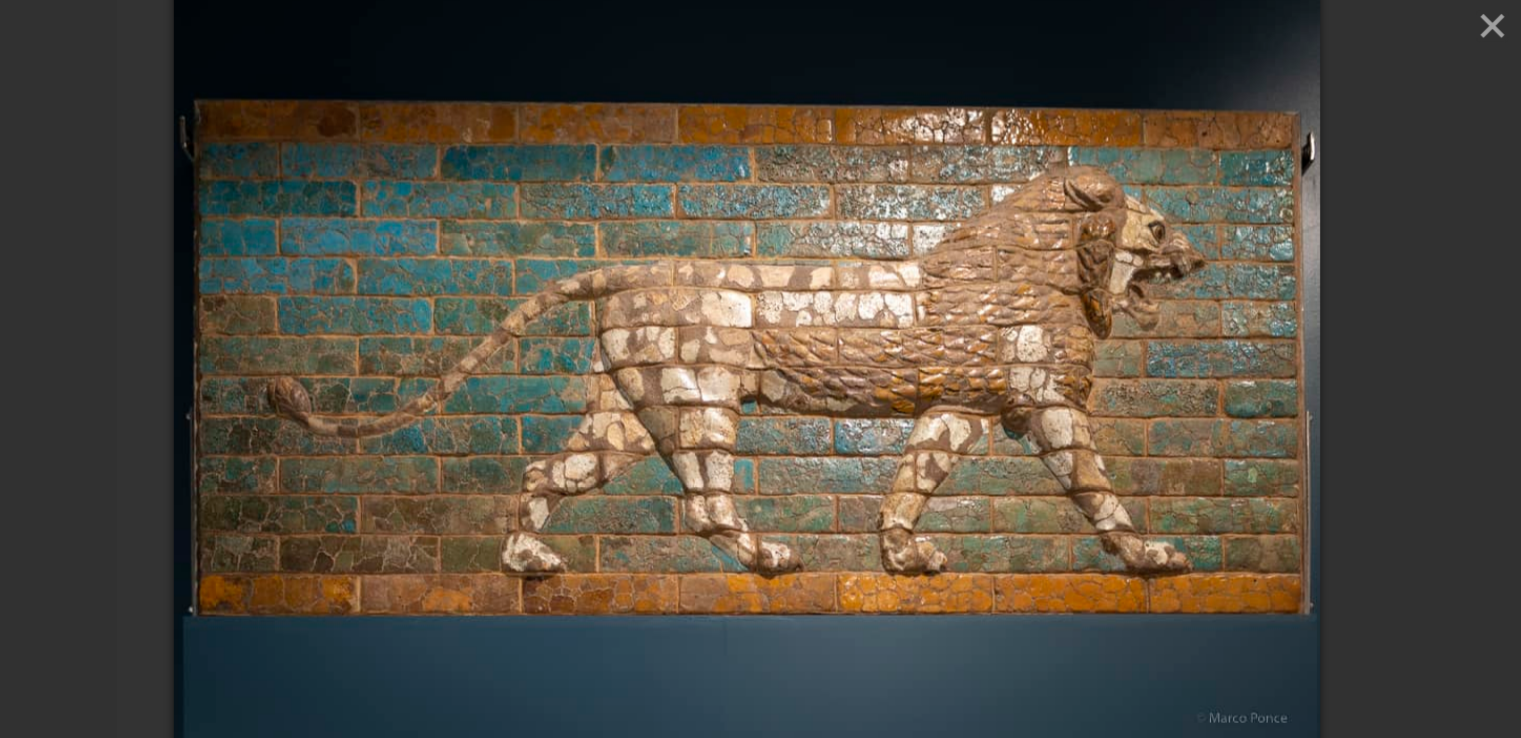 scroll, scrollTop: 4300, scrollLeft: 0, axis: vertical 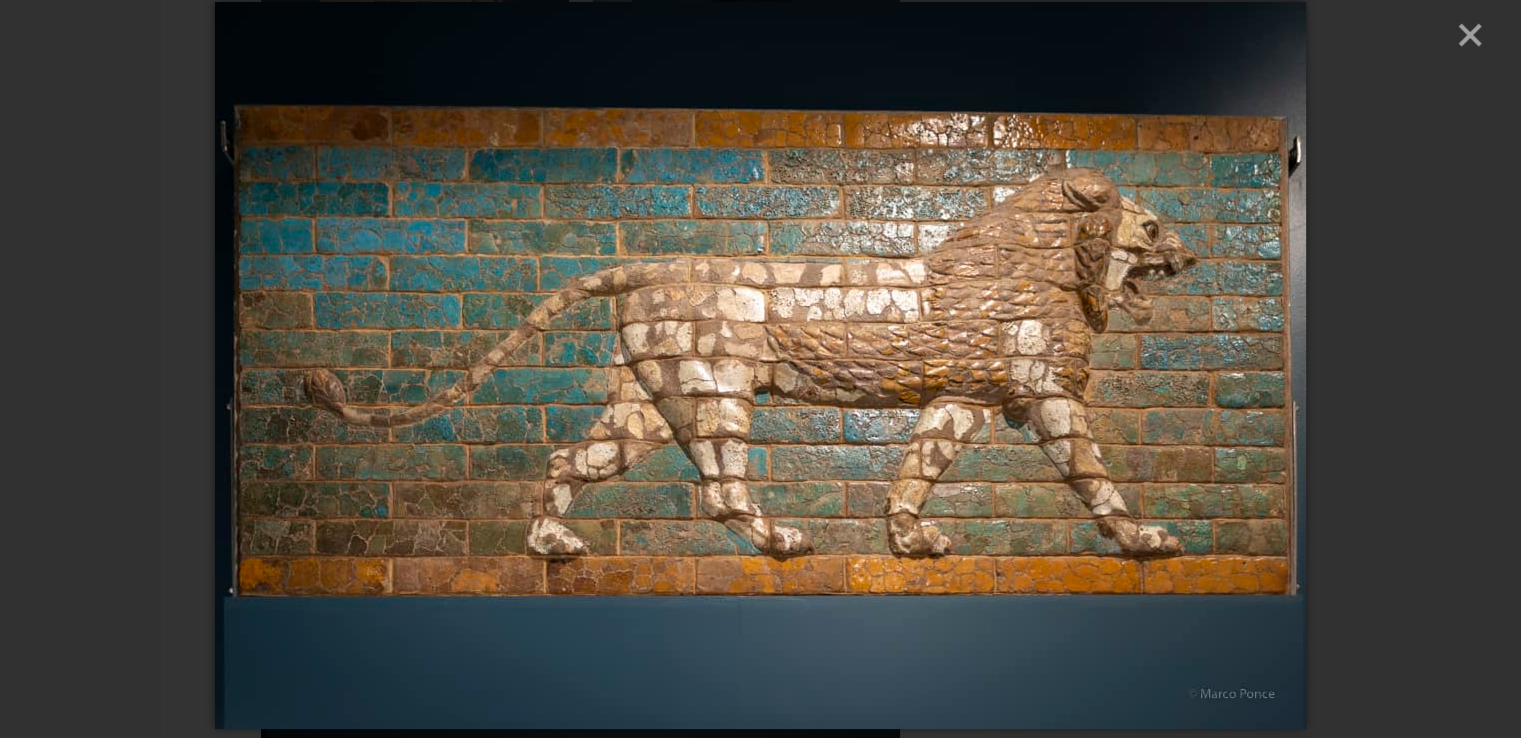 click at bounding box center [760, 369] 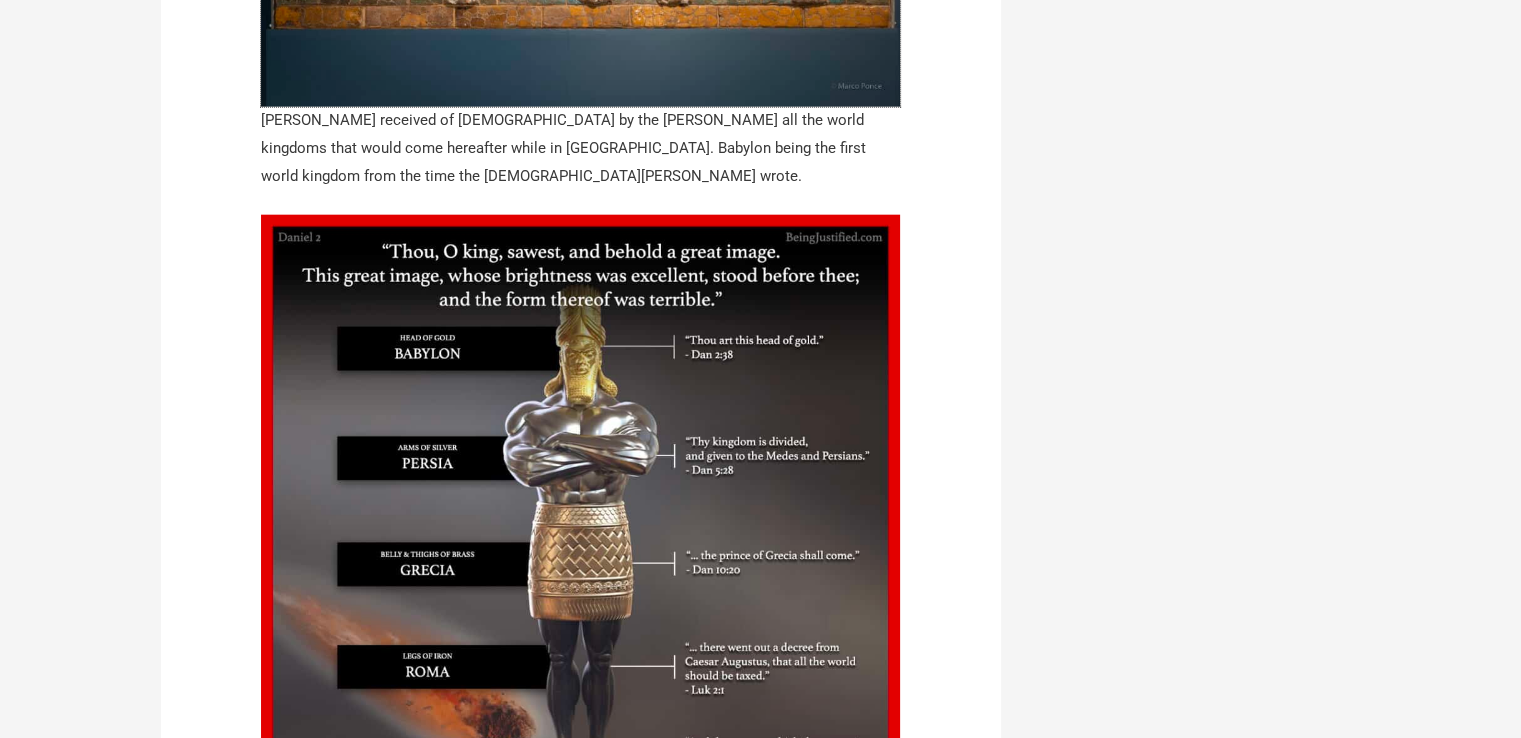 scroll, scrollTop: 5000, scrollLeft: 0, axis: vertical 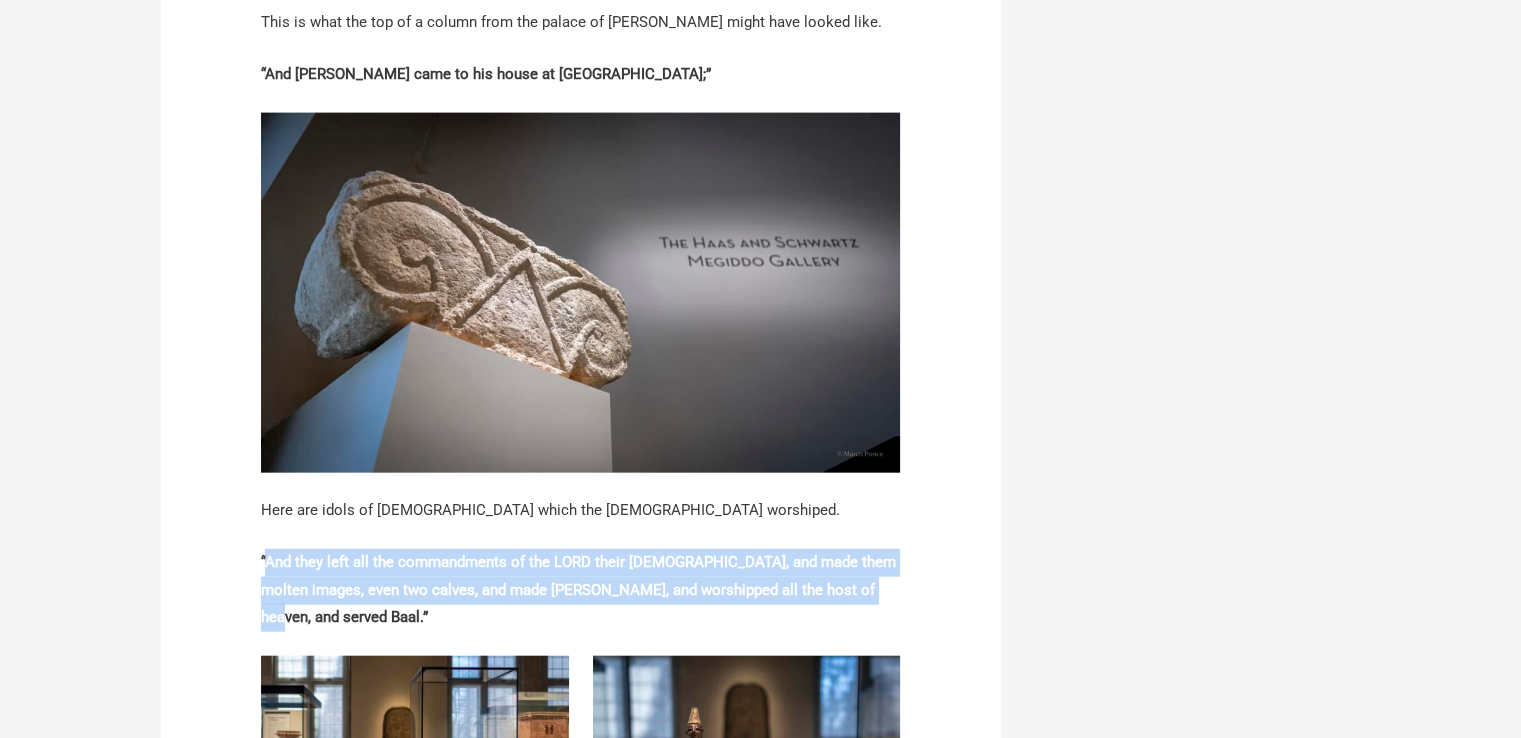 drag, startPoint x: 868, startPoint y: 337, endPoint x: 264, endPoint y: 305, distance: 604.8471 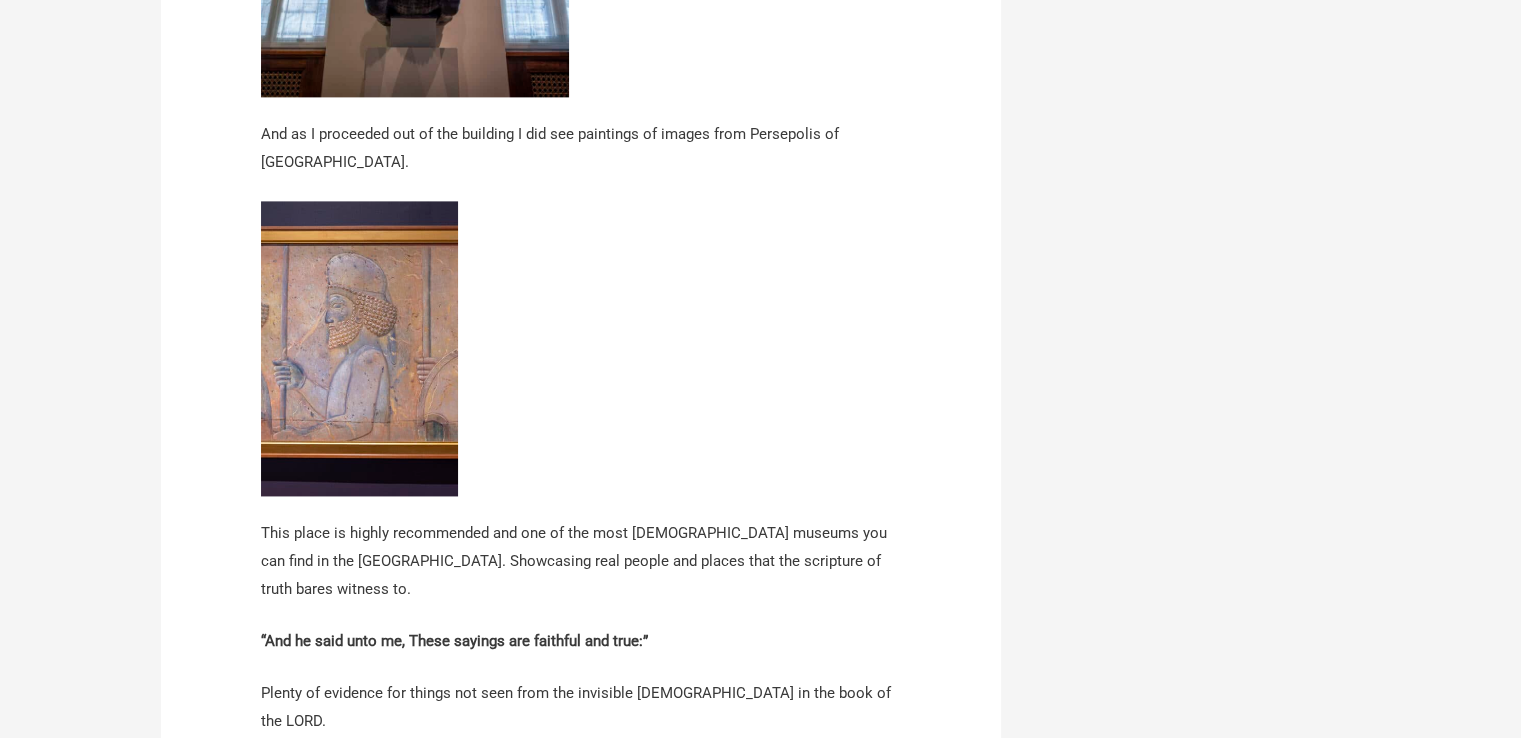 scroll, scrollTop: 18057, scrollLeft: 0, axis: vertical 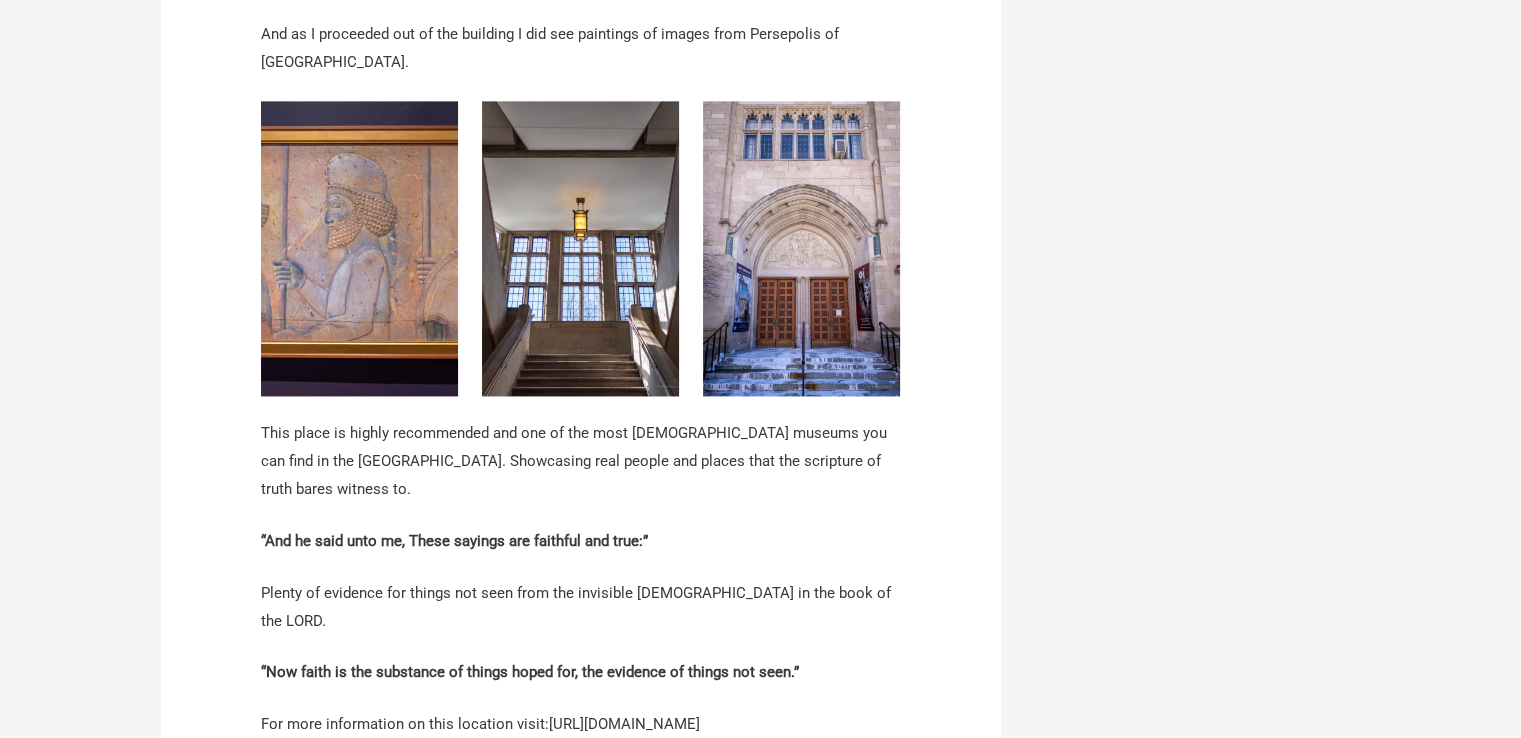 drag, startPoint x: 652, startPoint y: 261, endPoint x: 624, endPoint y: 253, distance: 29.12044 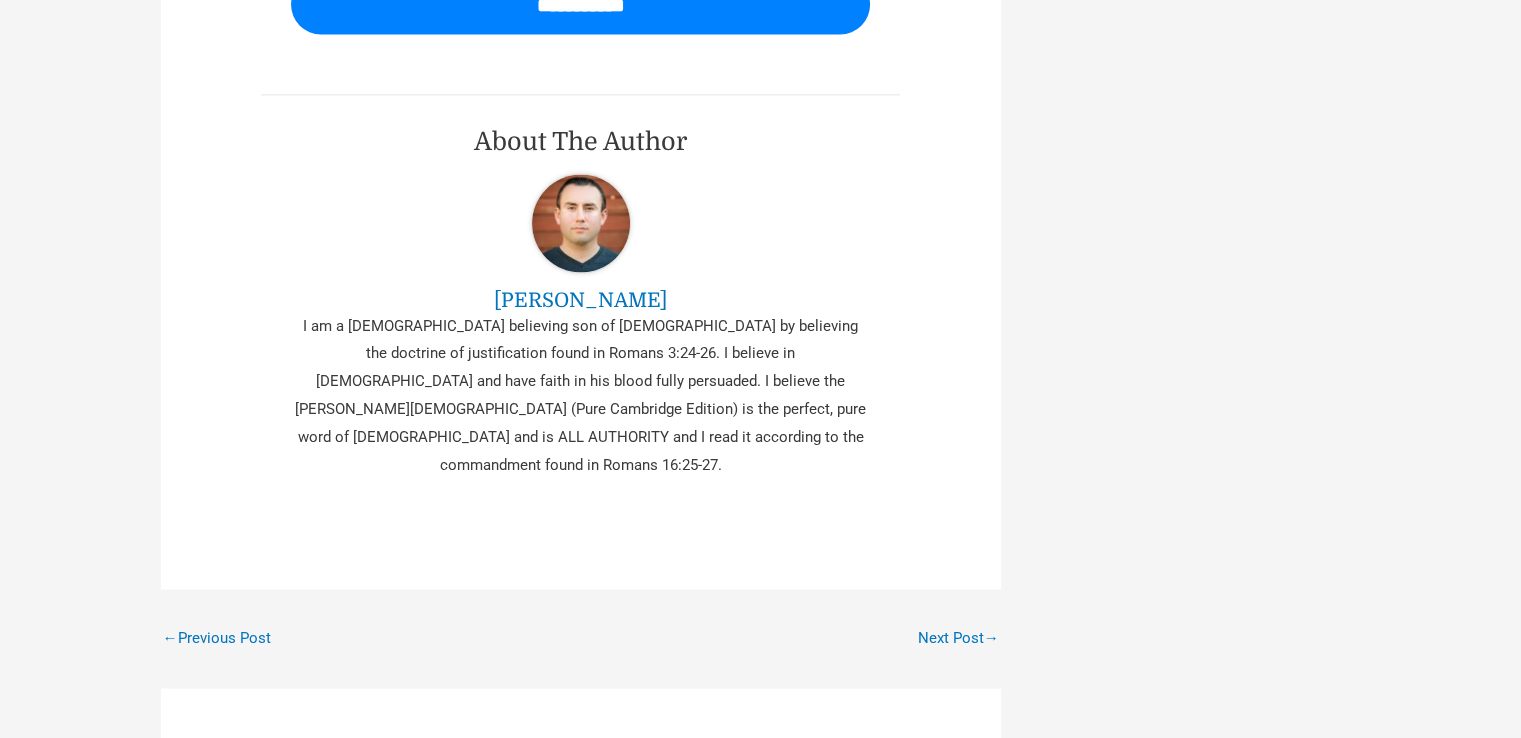 scroll, scrollTop: 19657, scrollLeft: 0, axis: vertical 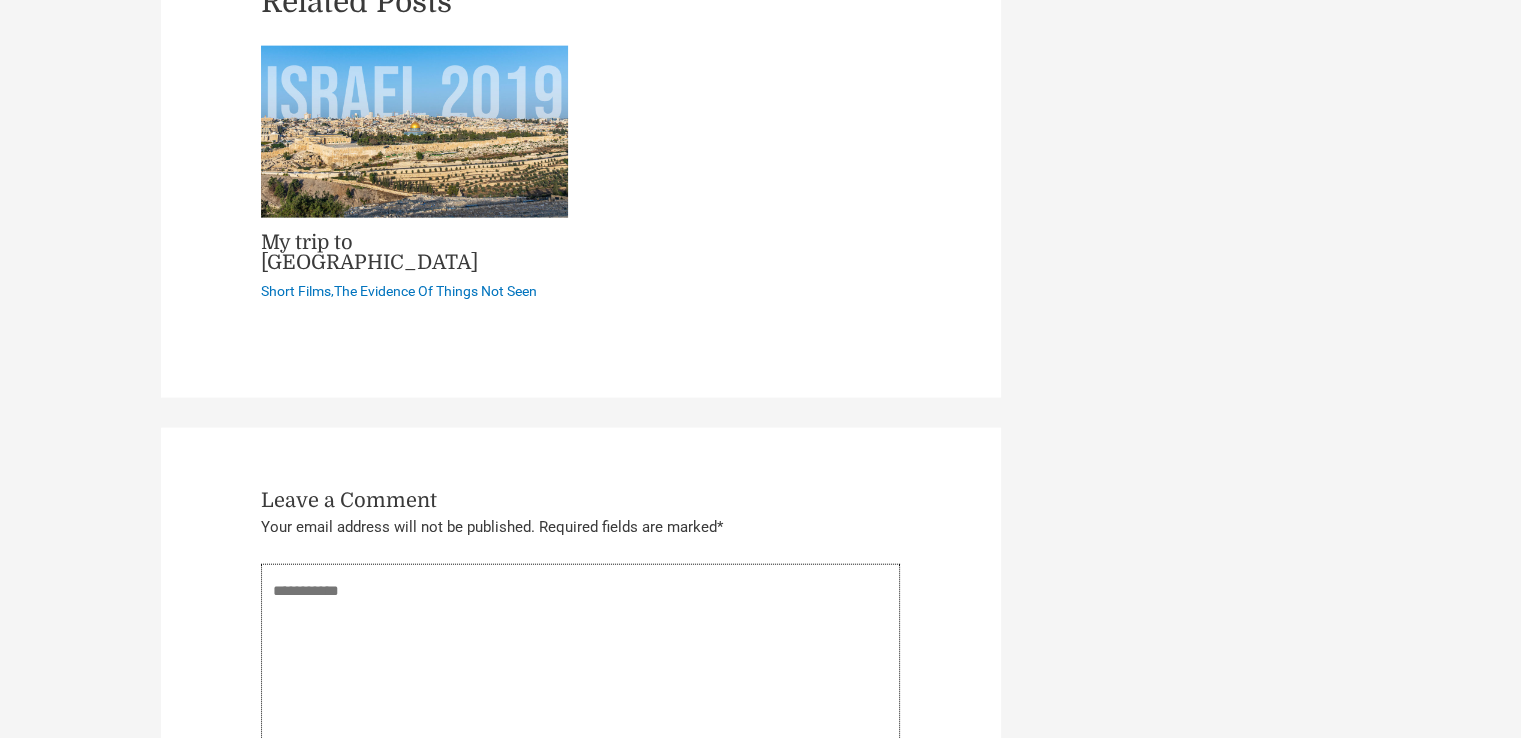 click on "Type here.." at bounding box center (581, 687) 